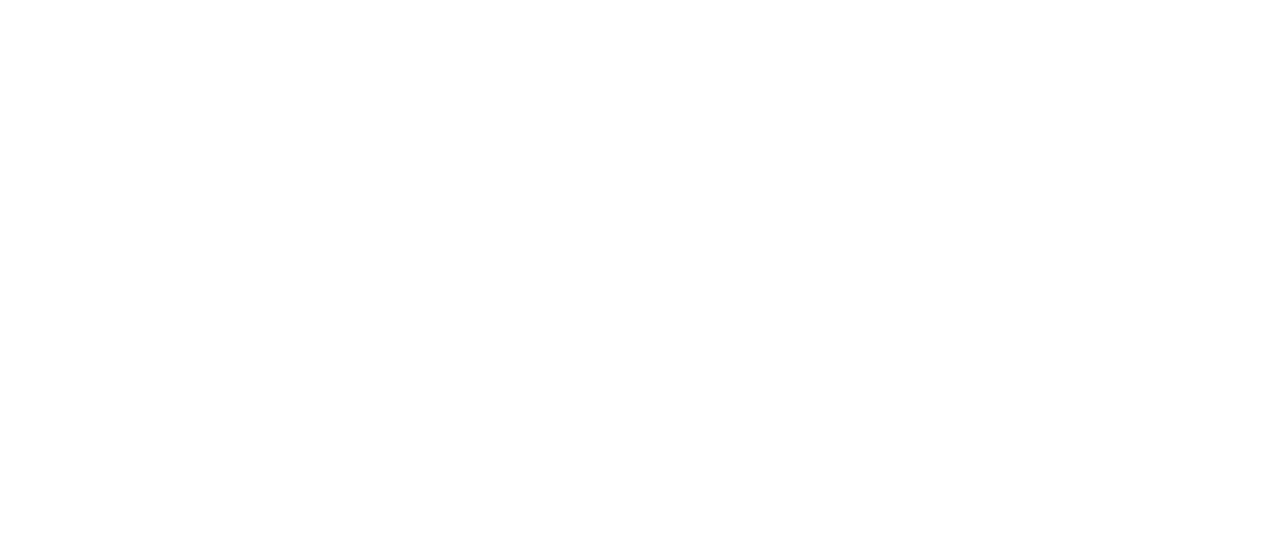scroll, scrollTop: 0, scrollLeft: 0, axis: both 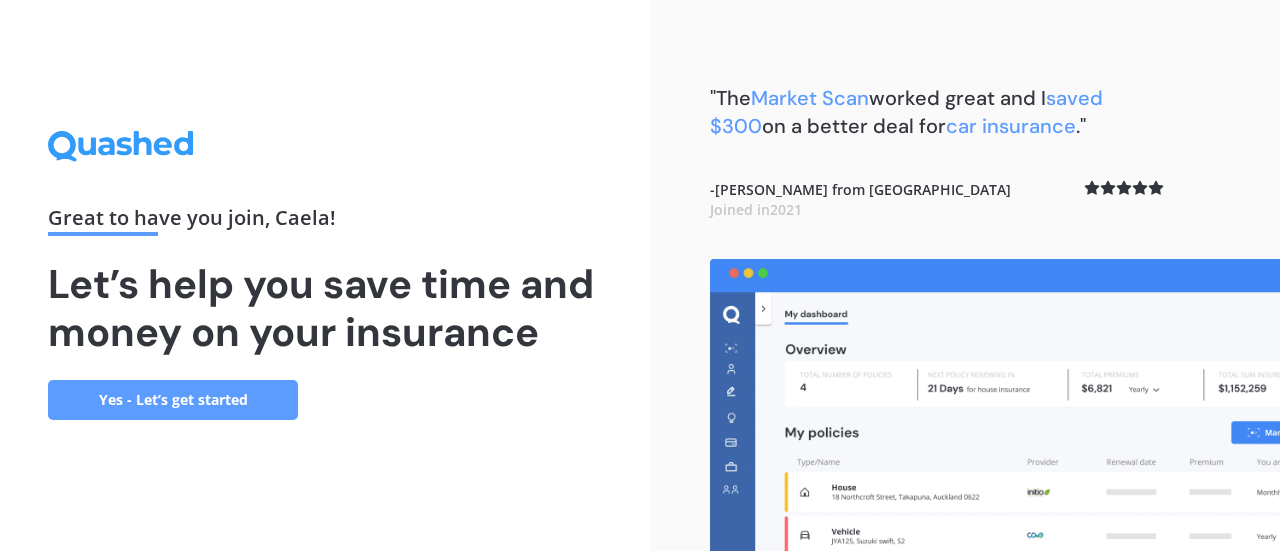 click on "Yes - Let’s get started" at bounding box center [173, 400] 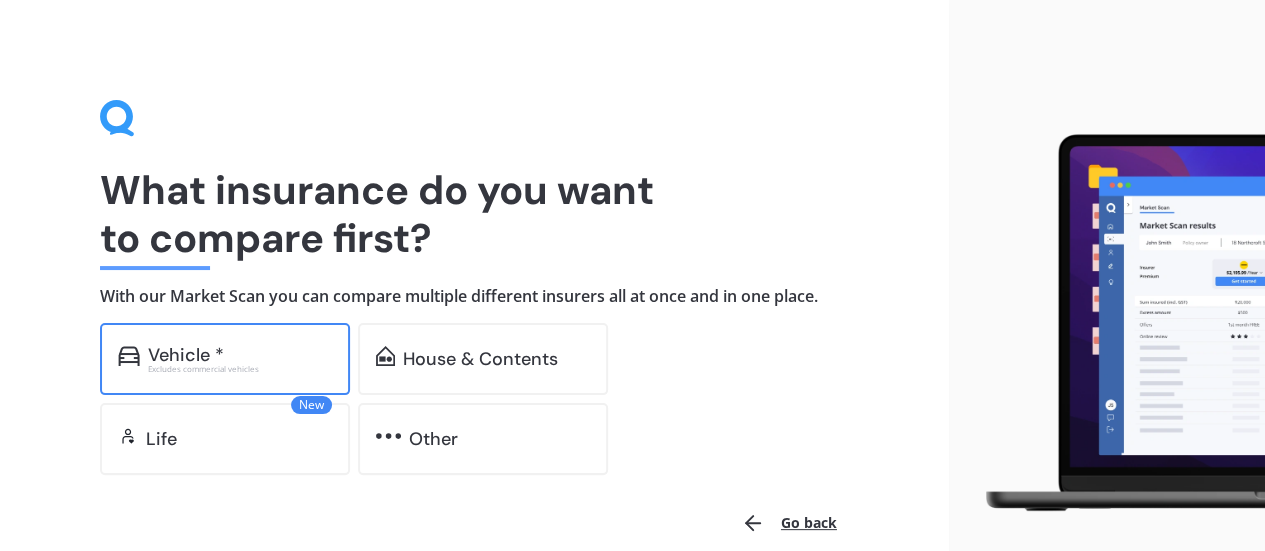 click on "Vehicle *" at bounding box center [186, 355] 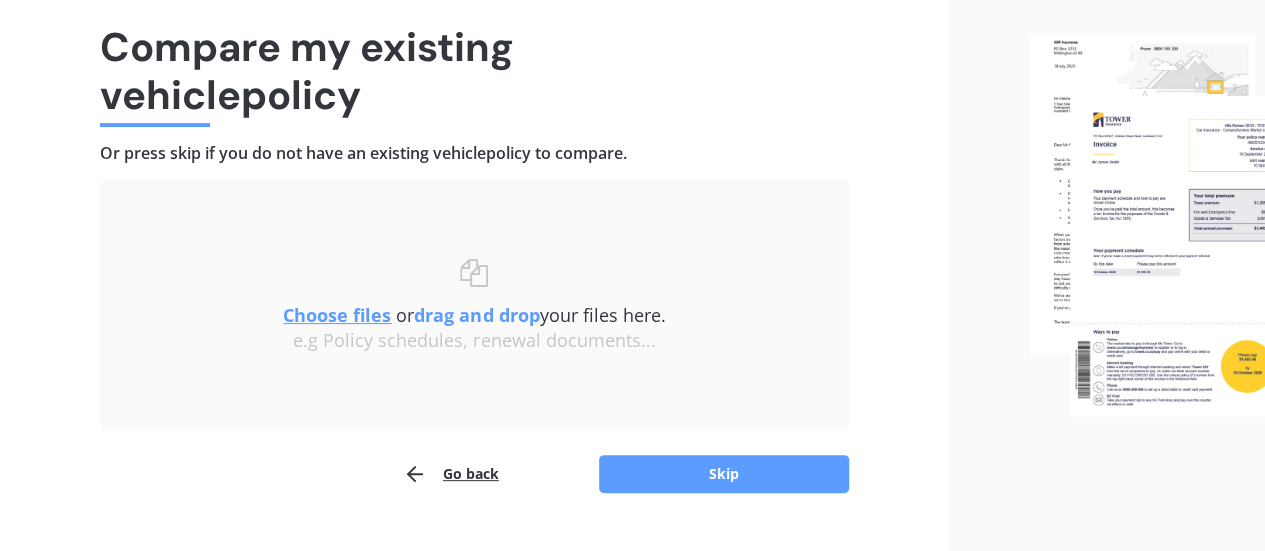 scroll, scrollTop: 185, scrollLeft: 0, axis: vertical 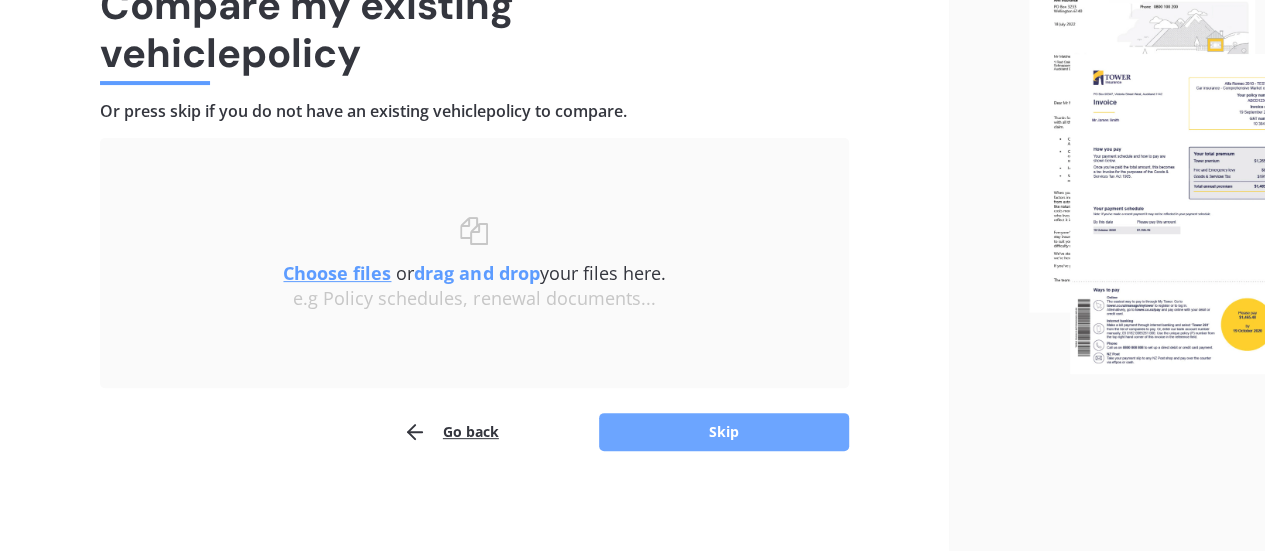 click on "Skip" at bounding box center (724, 432) 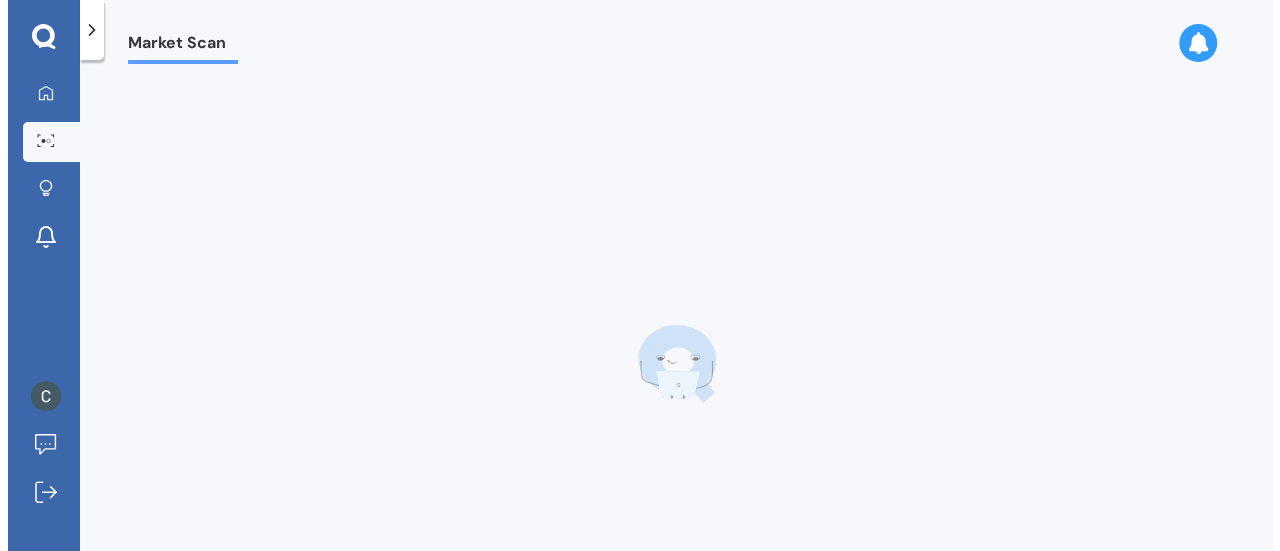 scroll, scrollTop: 0, scrollLeft: 0, axis: both 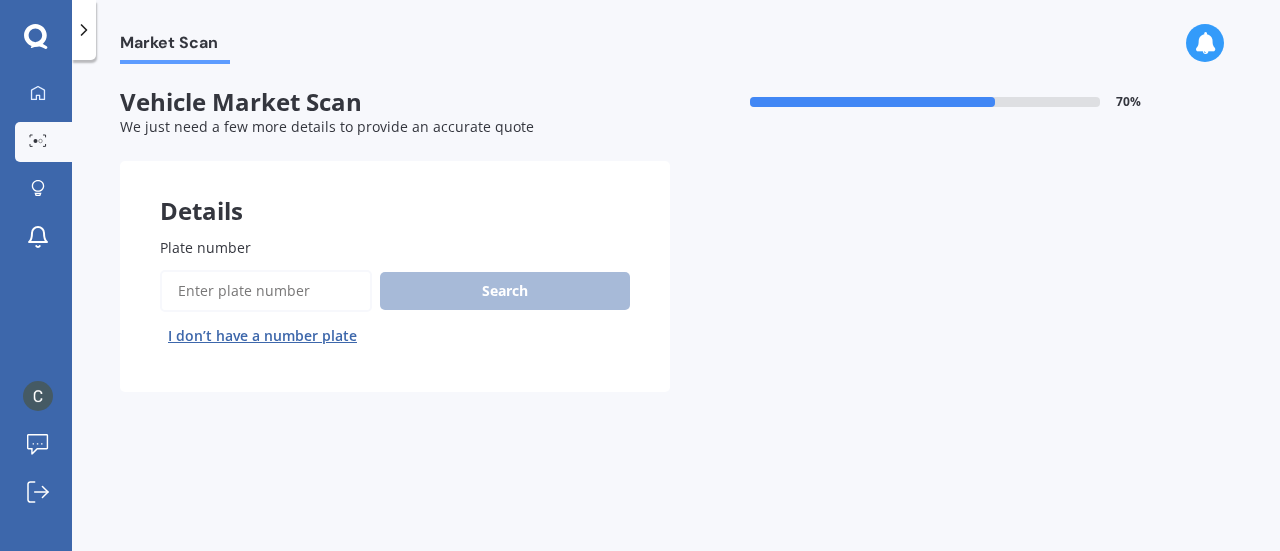click on "Plate number" at bounding box center (266, 291) 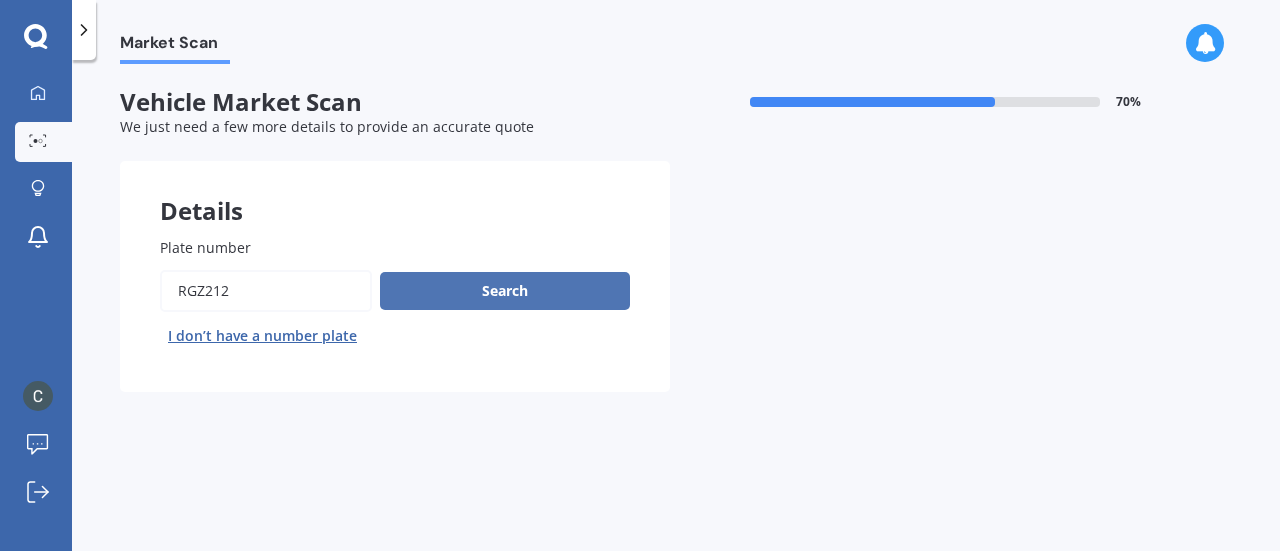 type on "rgz212" 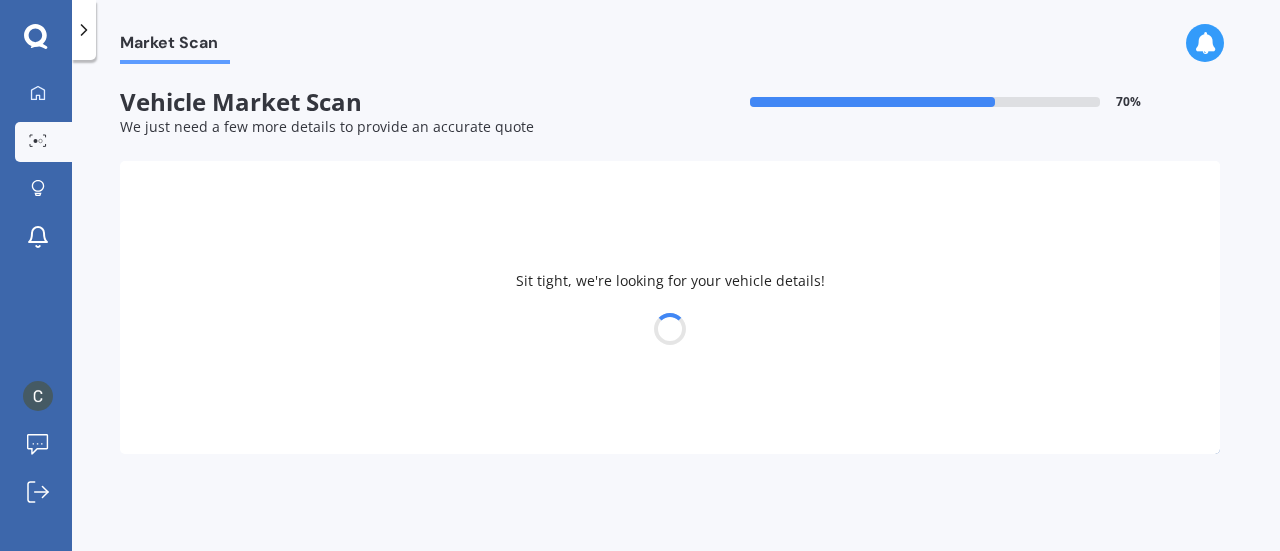 select on "HONDA" 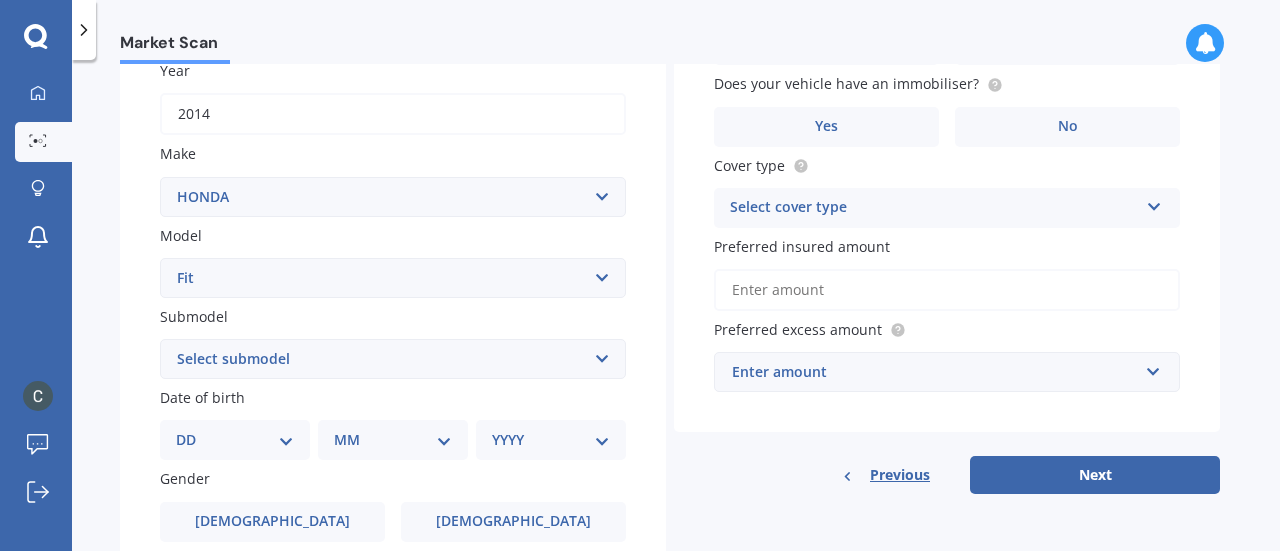scroll, scrollTop: 400, scrollLeft: 0, axis: vertical 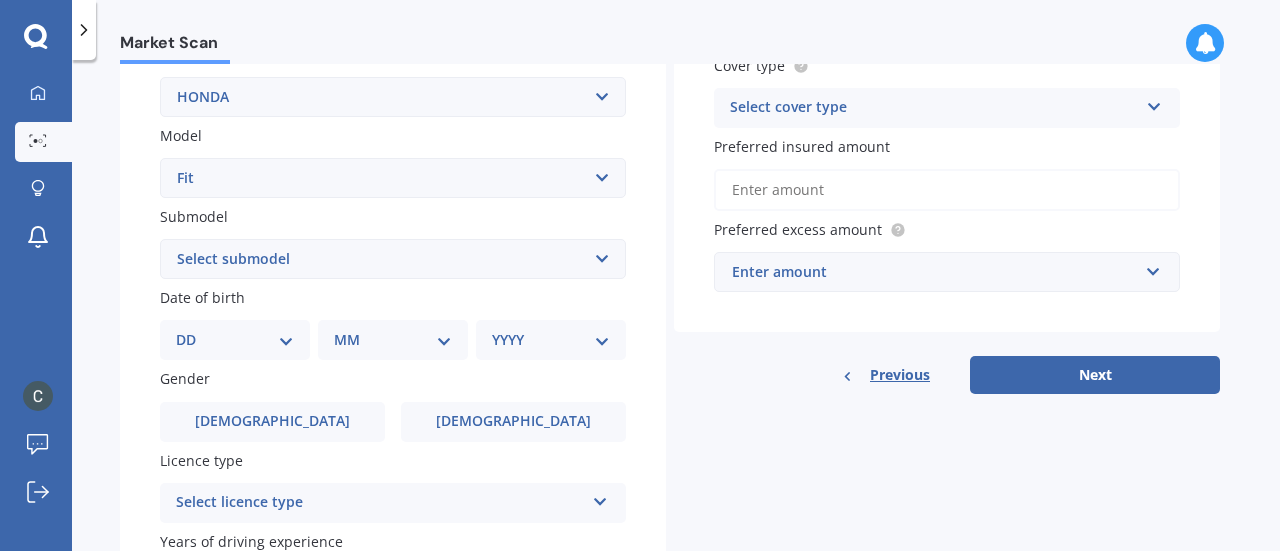 click on "DD 01 02 03 04 05 06 07 08 09 10 11 12 13 14 15 16 17 18 19 20 21 22 23 24 25 26 27 28 29 30 31" at bounding box center (235, 340) 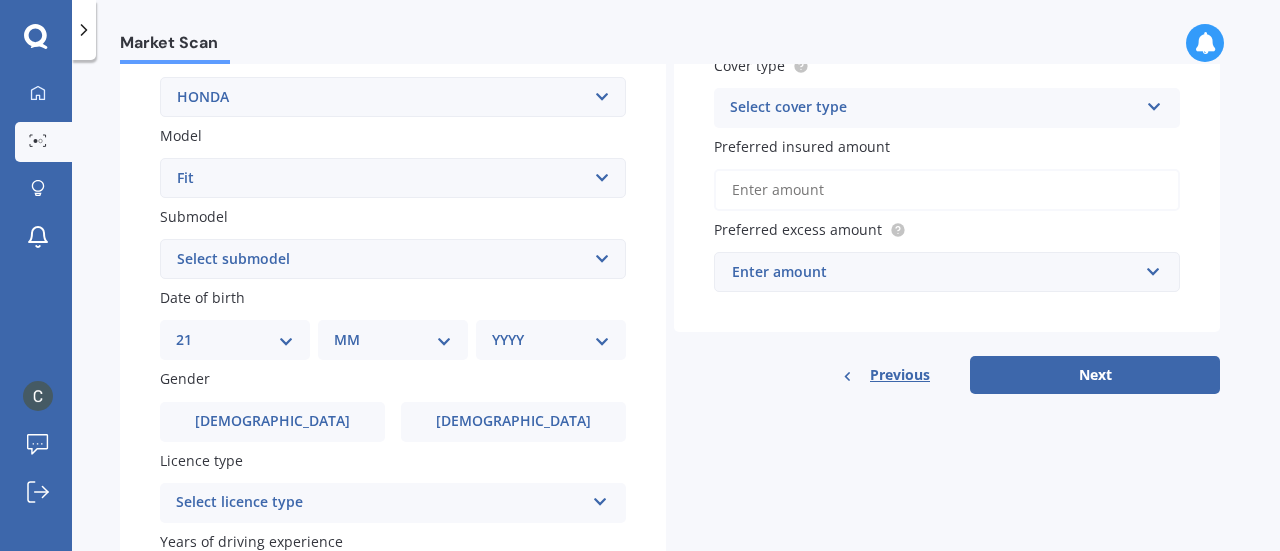 click on "DD 01 02 03 04 05 06 07 08 09 10 11 12 13 14 15 16 17 18 19 20 21 22 23 24 25 26 27 28 29 30 31" at bounding box center (235, 340) 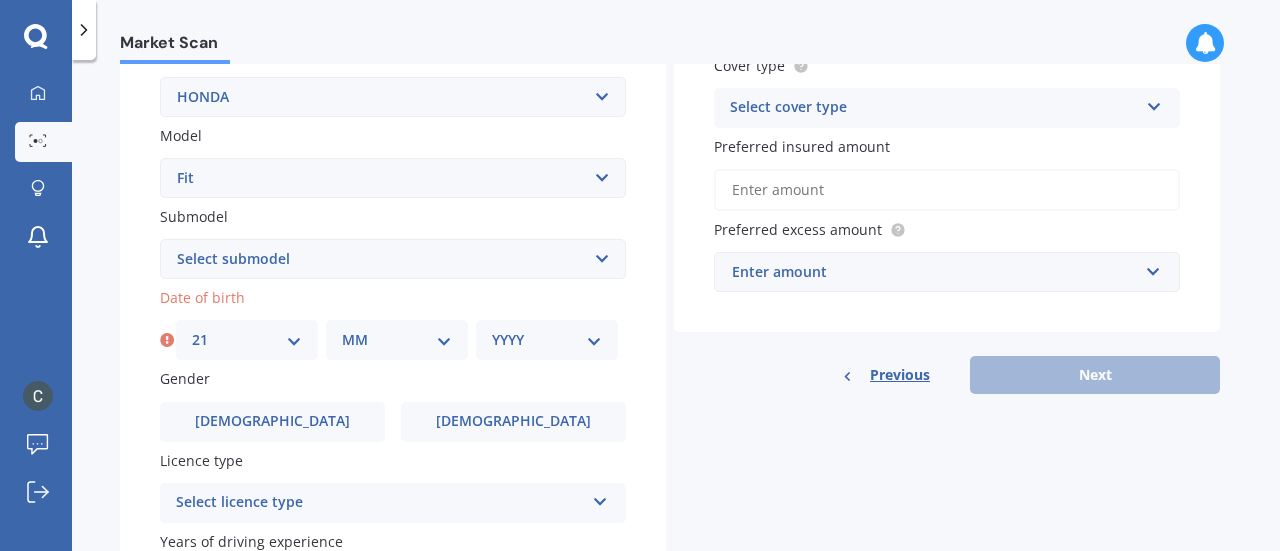 click on "MM 01 02 03 04 05 06 07 08 09 10 11 12" at bounding box center (397, 340) 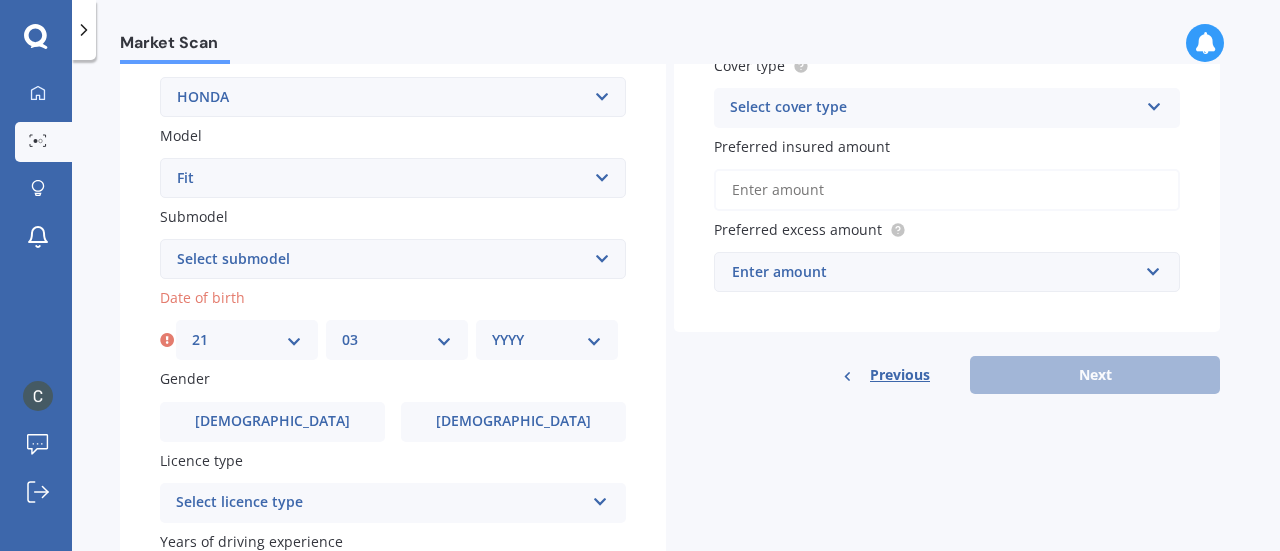 click on "MM 01 02 03 04 05 06 07 08 09 10 11 12" at bounding box center (397, 340) 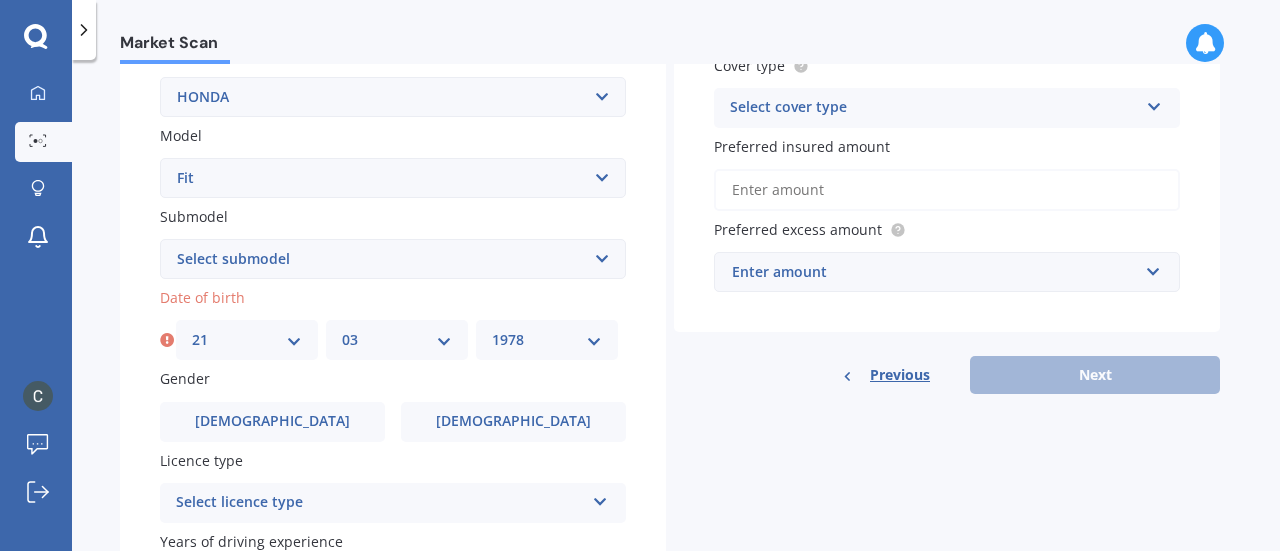 click on "YYYY 2025 2024 2023 2022 2021 2020 2019 2018 2017 2016 2015 2014 2013 2012 2011 2010 2009 2008 2007 2006 2005 2004 2003 2002 2001 2000 1999 1998 1997 1996 1995 1994 1993 1992 1991 1990 1989 1988 1987 1986 1985 1984 1983 1982 1981 1980 1979 1978 1977 1976 1975 1974 1973 1972 1971 1970 1969 1968 1967 1966 1965 1964 1963 1962 1961 1960 1959 1958 1957 1956 1955 1954 1953 1952 1951 1950 1949 1948 1947 1946 1945 1944 1943 1942 1941 1940 1939 1938 1937 1936 1935 1934 1933 1932 1931 1930 1929 1928 1927 1926" at bounding box center (547, 340) 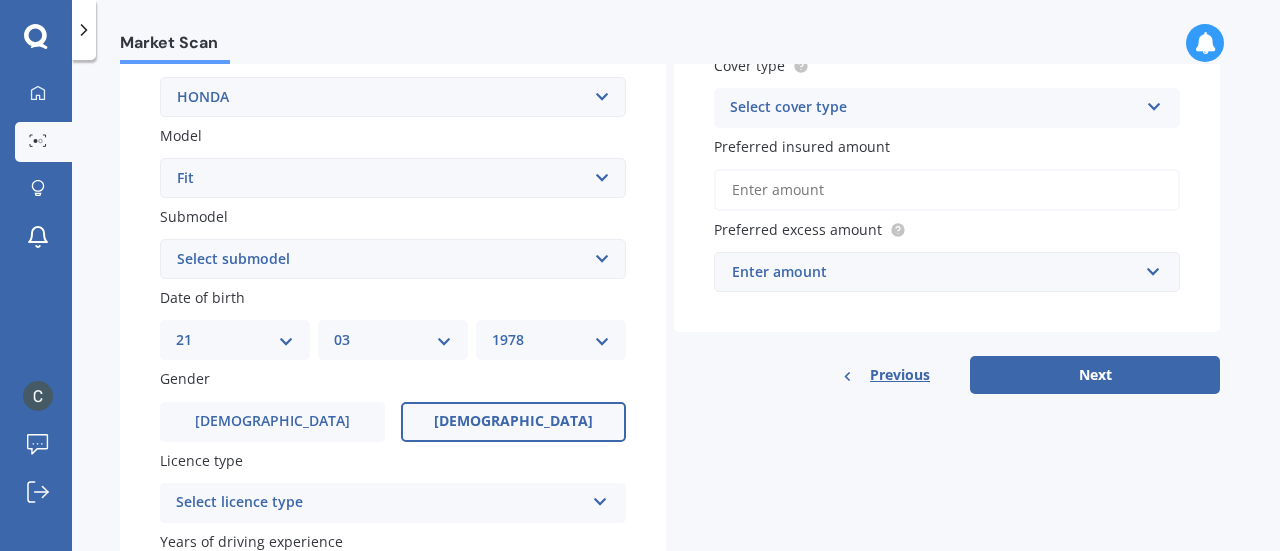 click on "[DEMOGRAPHIC_DATA]" at bounding box center [513, 422] 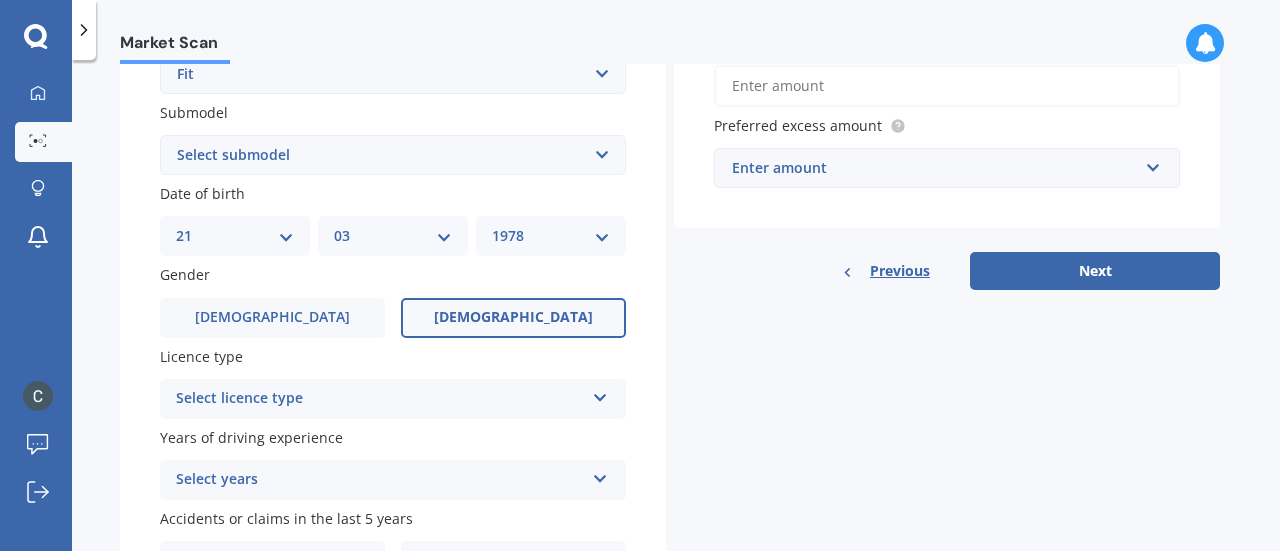 scroll, scrollTop: 600, scrollLeft: 0, axis: vertical 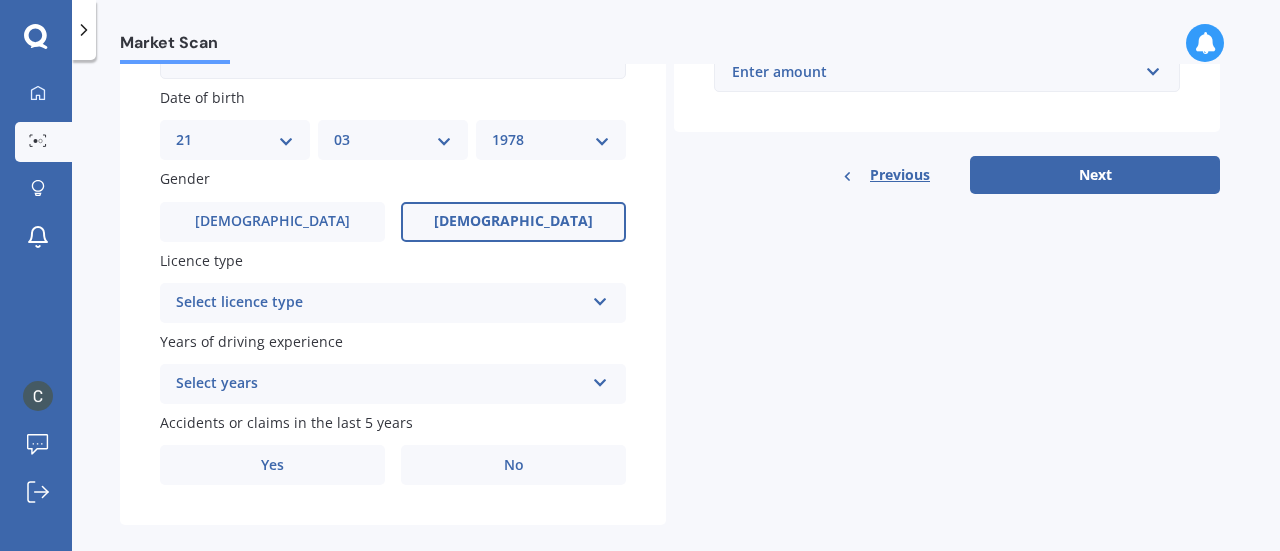 click on "Select licence type" at bounding box center (380, 303) 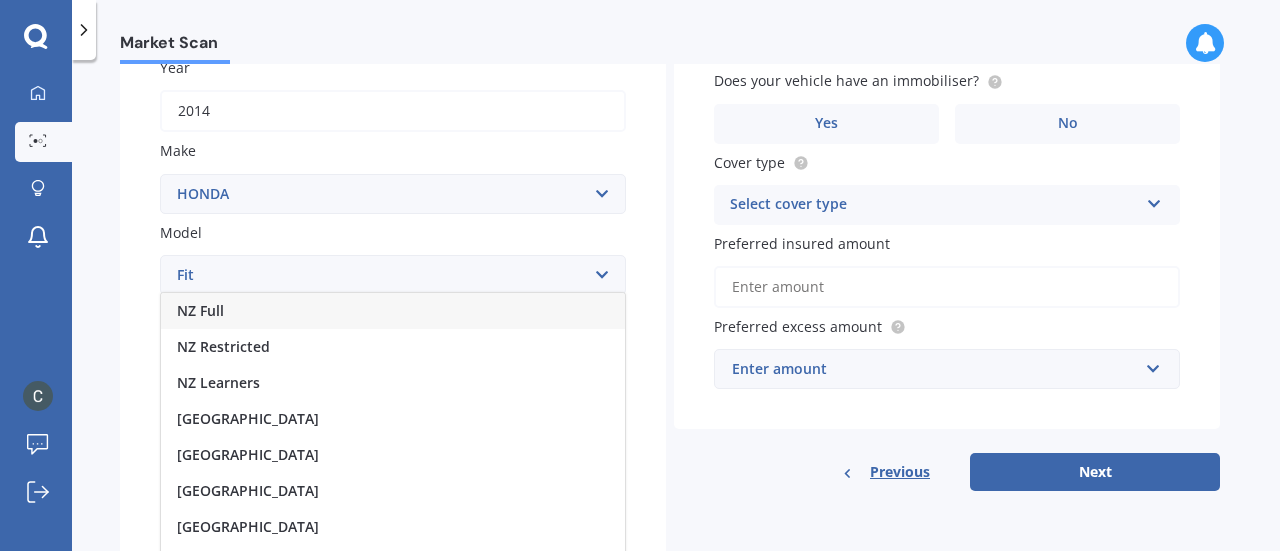 scroll, scrollTop: 300, scrollLeft: 0, axis: vertical 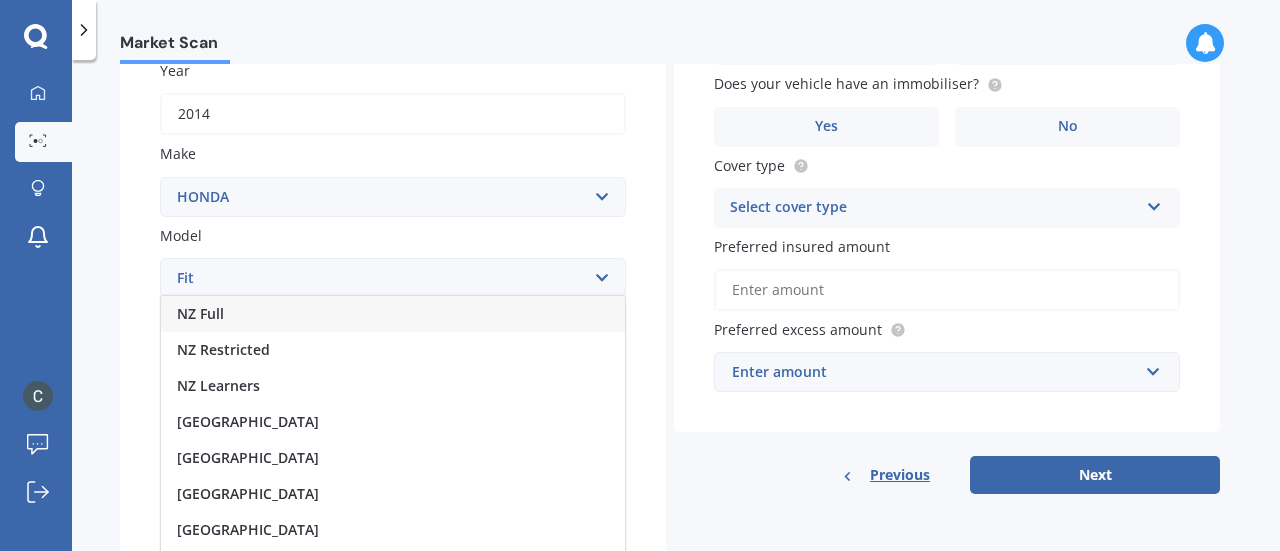 click on "NZ Full" at bounding box center (393, 314) 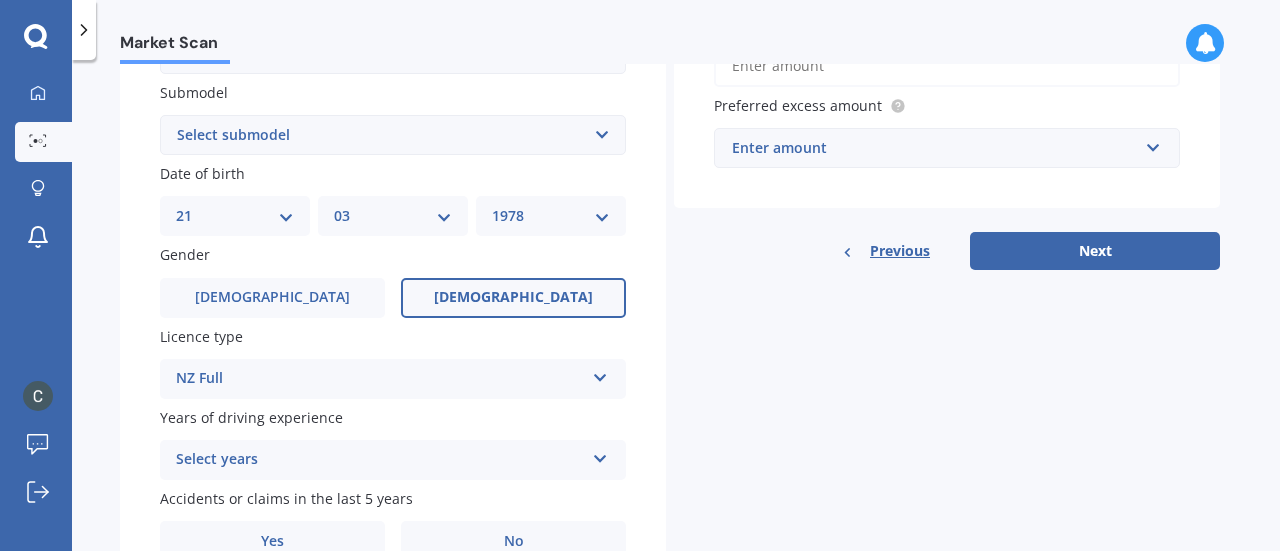 scroll, scrollTop: 600, scrollLeft: 0, axis: vertical 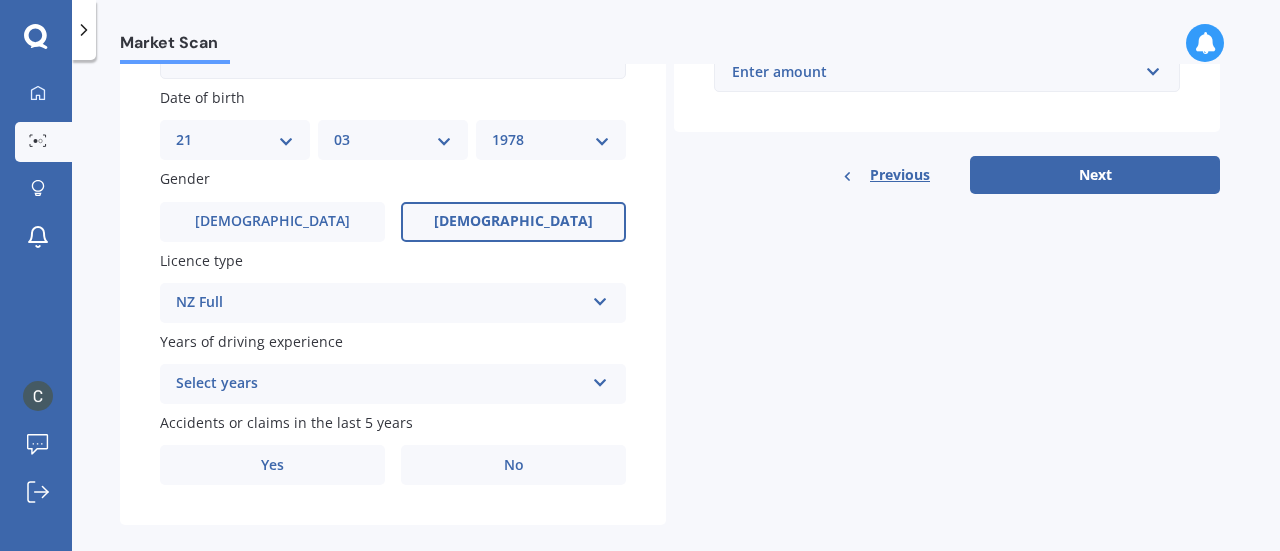 click on "Select years 5 or more years 4 years 3 years 2 years 1 year" at bounding box center [393, 384] 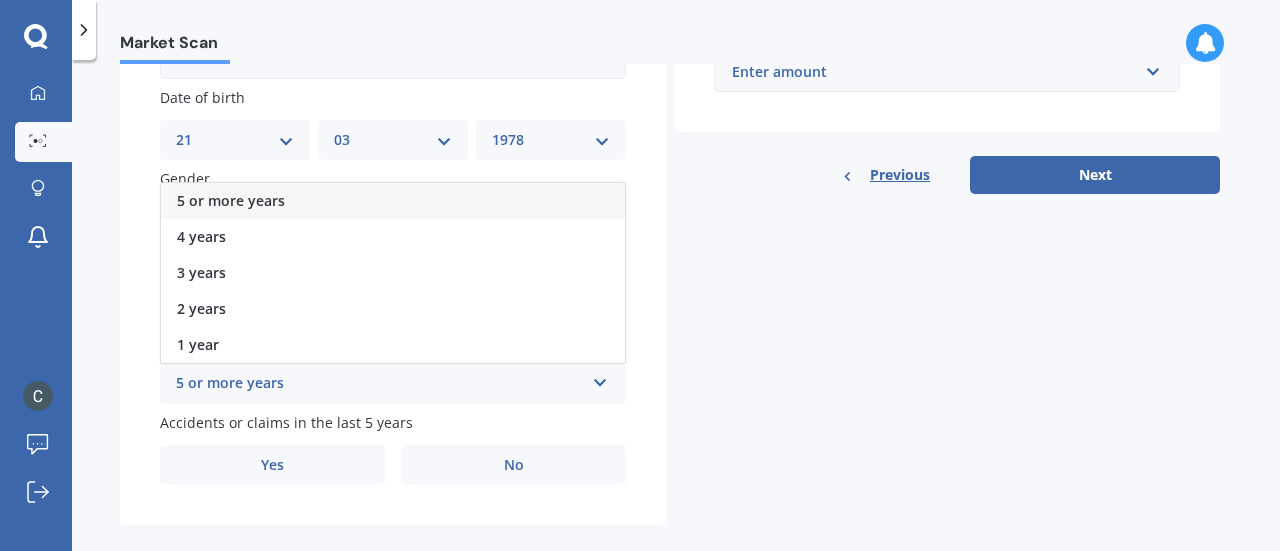 click on "5 or more years" at bounding box center (393, 201) 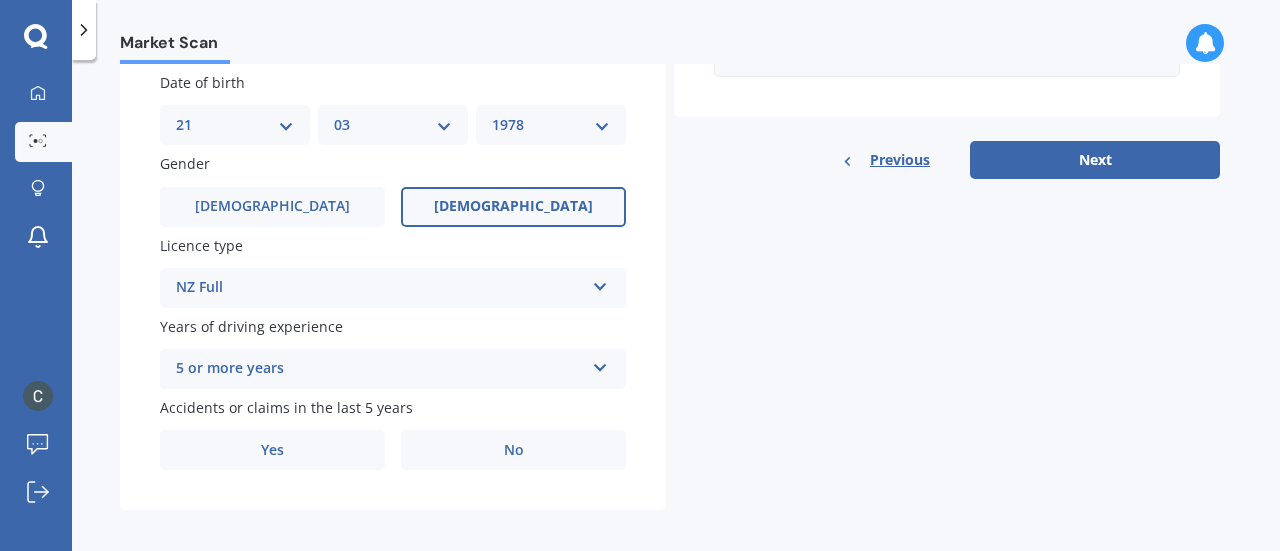 scroll, scrollTop: 629, scrollLeft: 0, axis: vertical 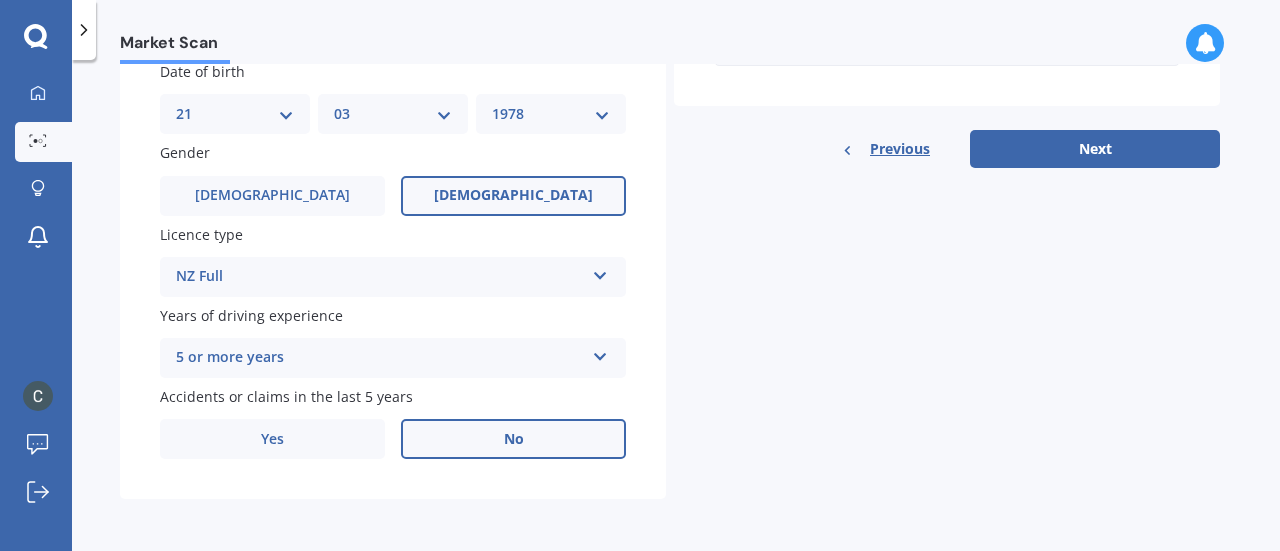 click on "No" at bounding box center [514, 439] 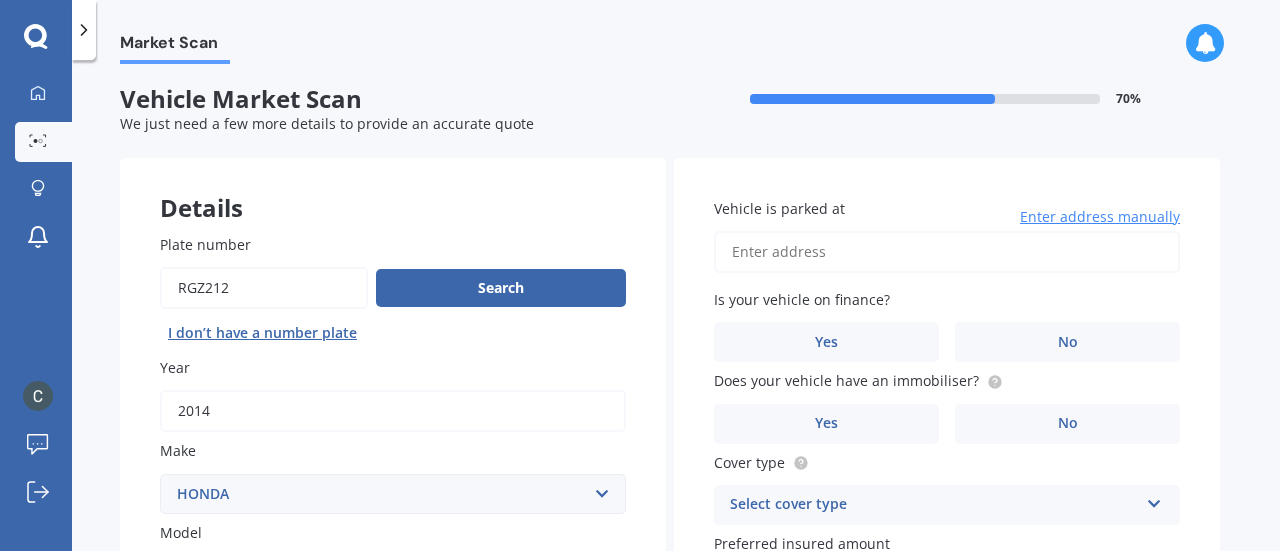 scroll, scrollTop: 0, scrollLeft: 0, axis: both 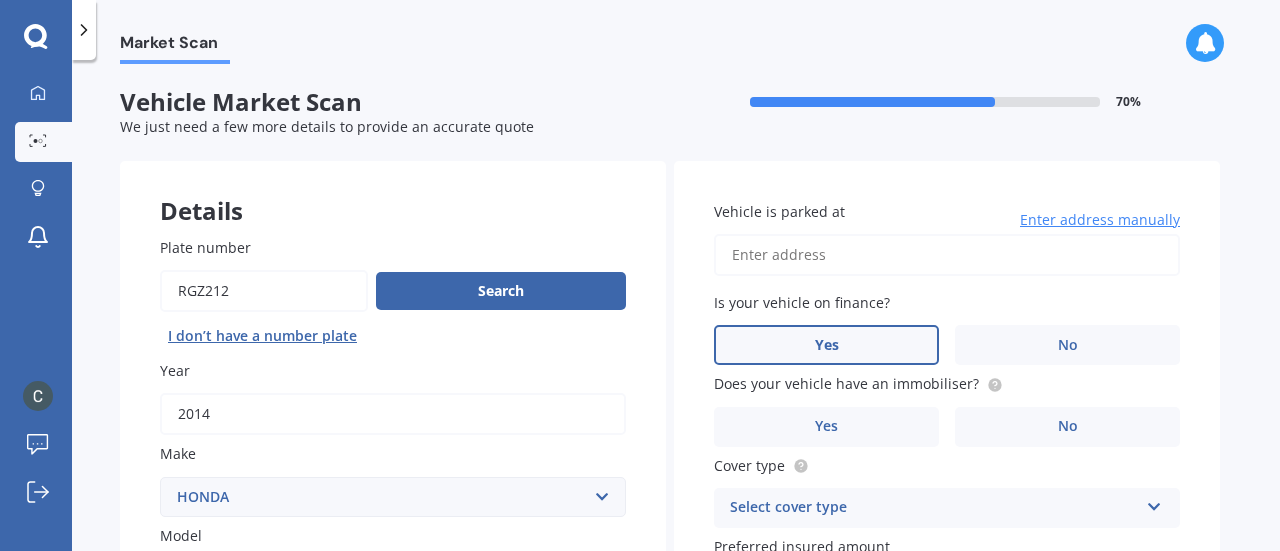 click on "Yes" at bounding box center [826, 345] 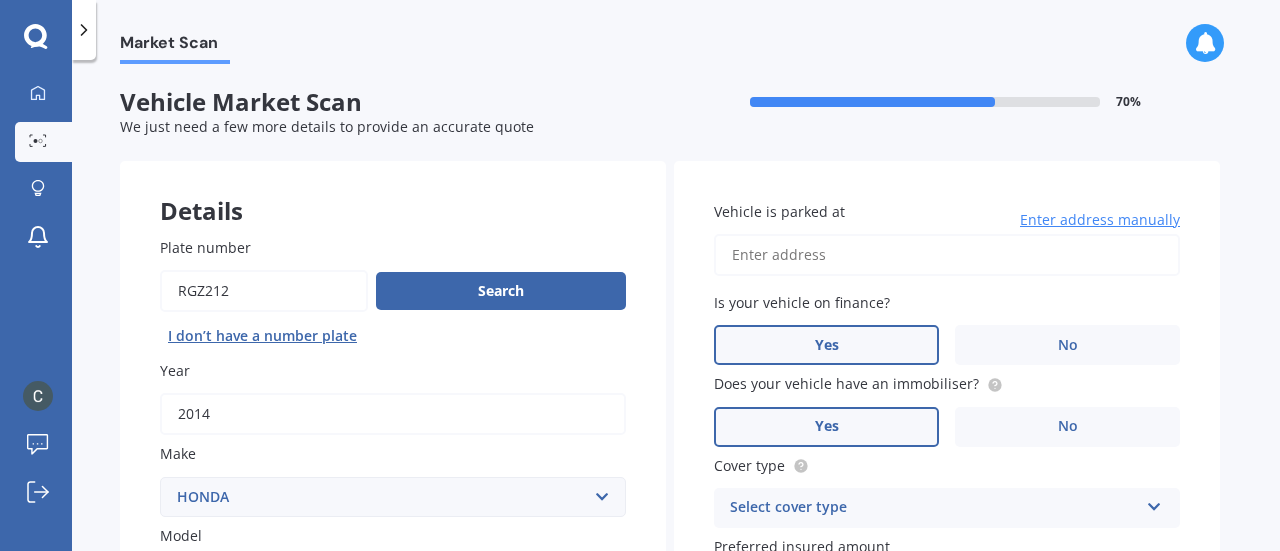 click on "Yes" at bounding box center [826, 427] 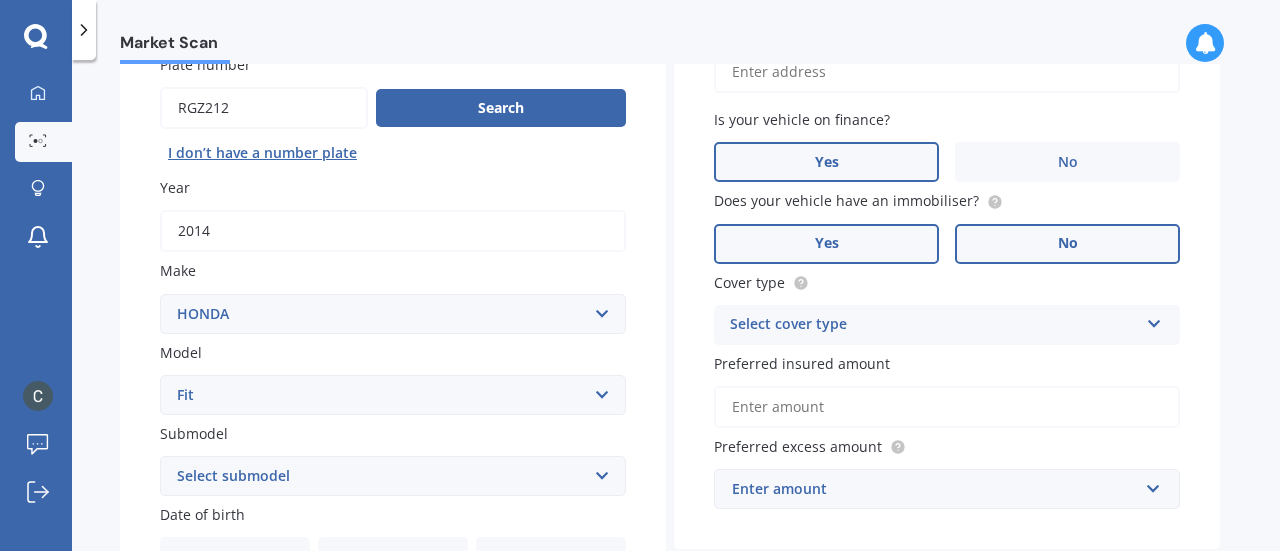 scroll, scrollTop: 200, scrollLeft: 0, axis: vertical 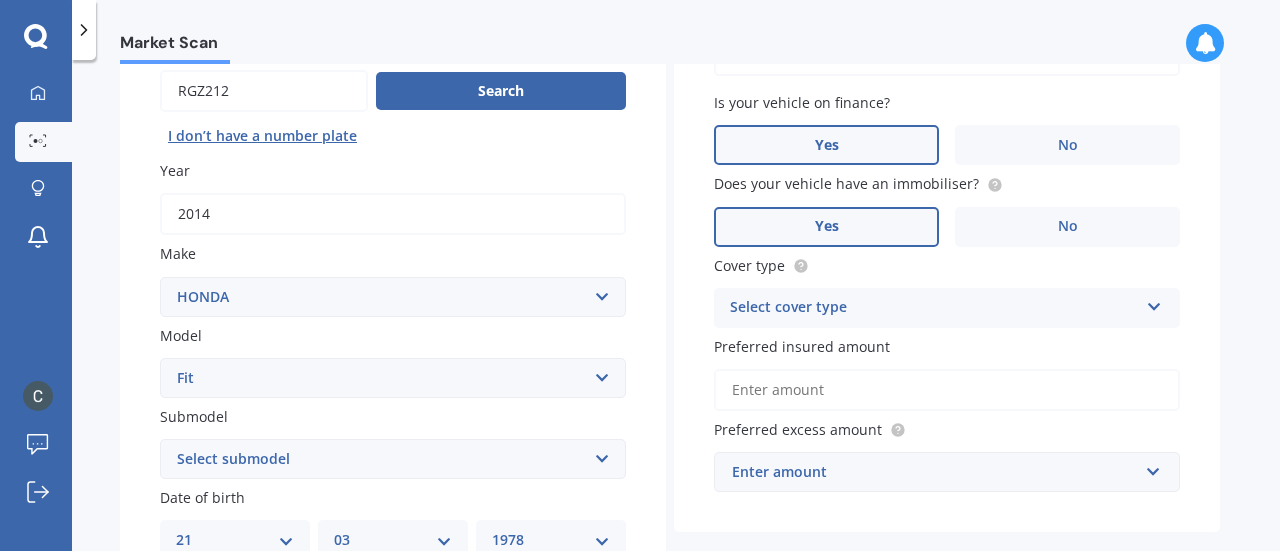 click on "Select cover type" at bounding box center (934, 308) 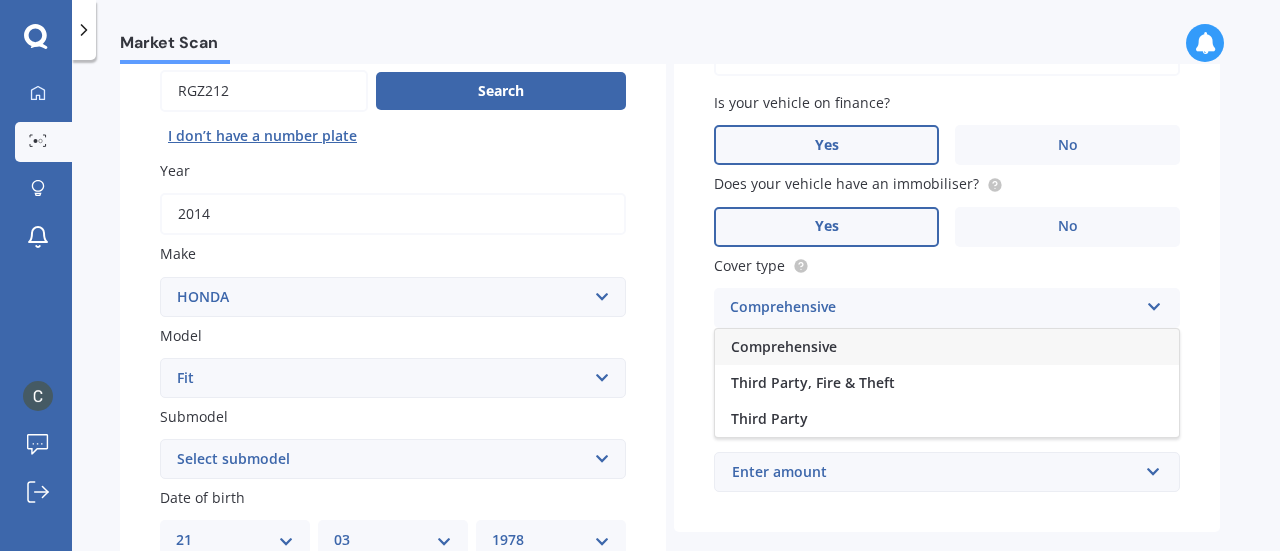 click on "Comprehensive" at bounding box center (947, 347) 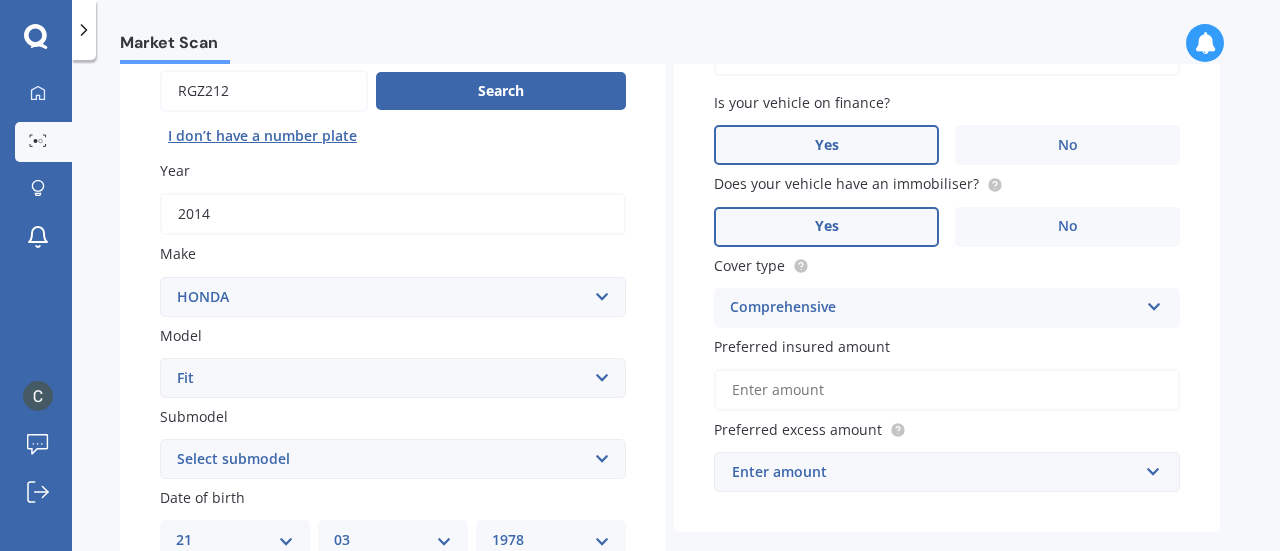 click on "Preferred insured amount" at bounding box center [947, 390] 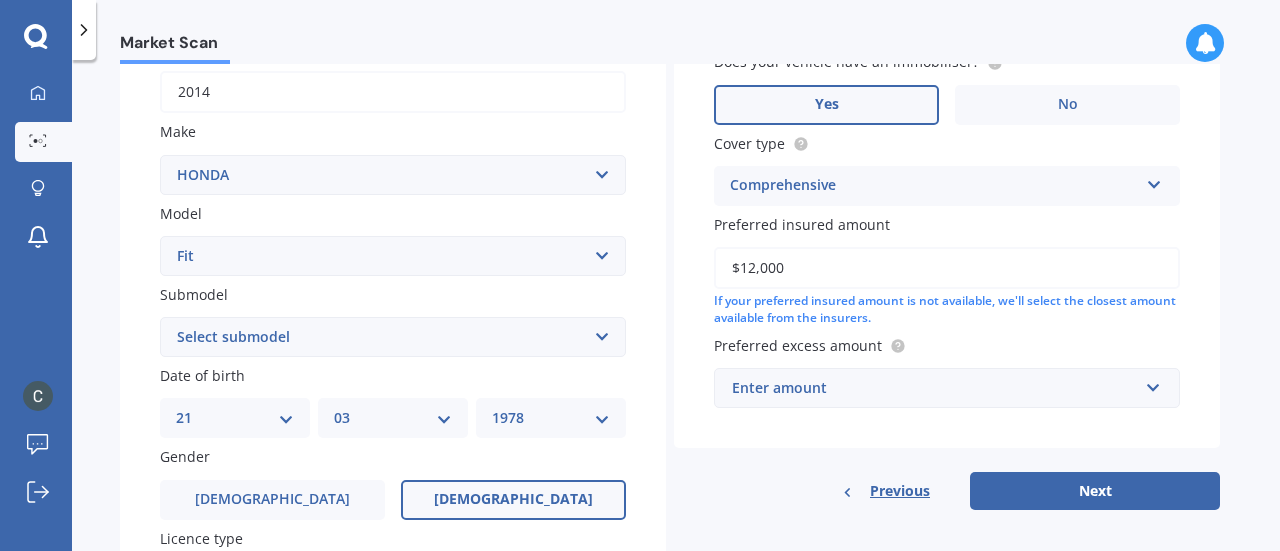 scroll, scrollTop: 400, scrollLeft: 0, axis: vertical 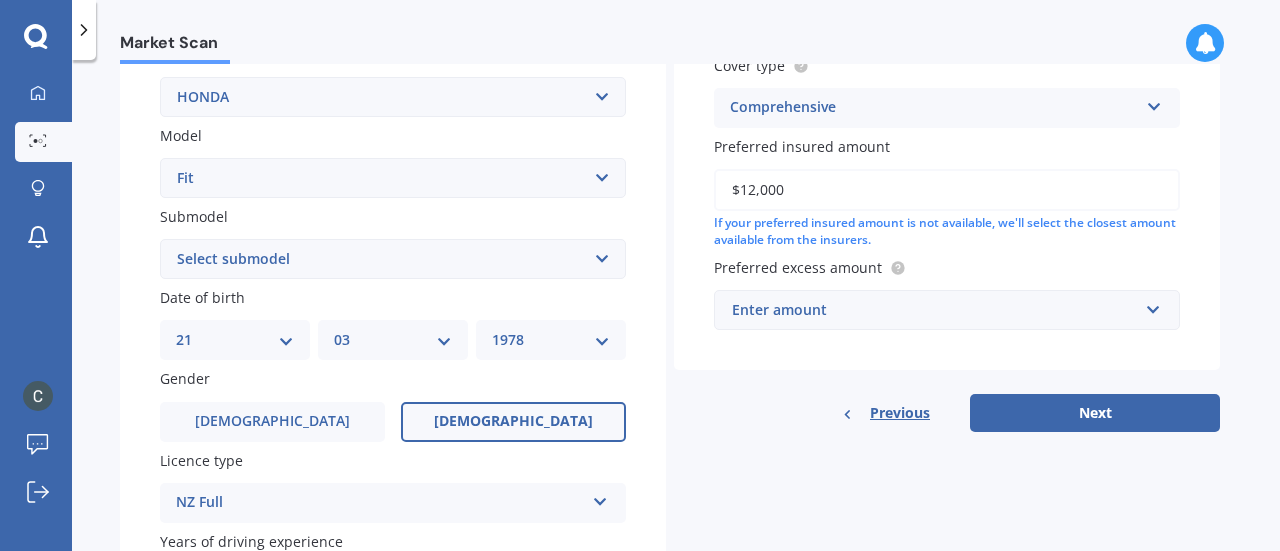 type on "$12,000" 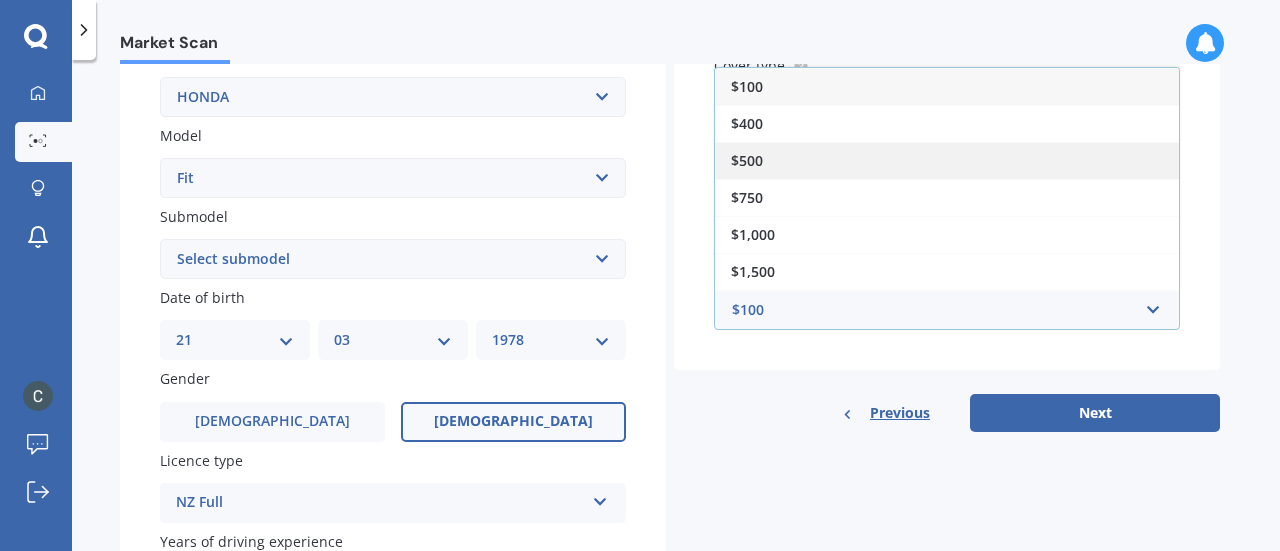 click on "$500" at bounding box center [947, 160] 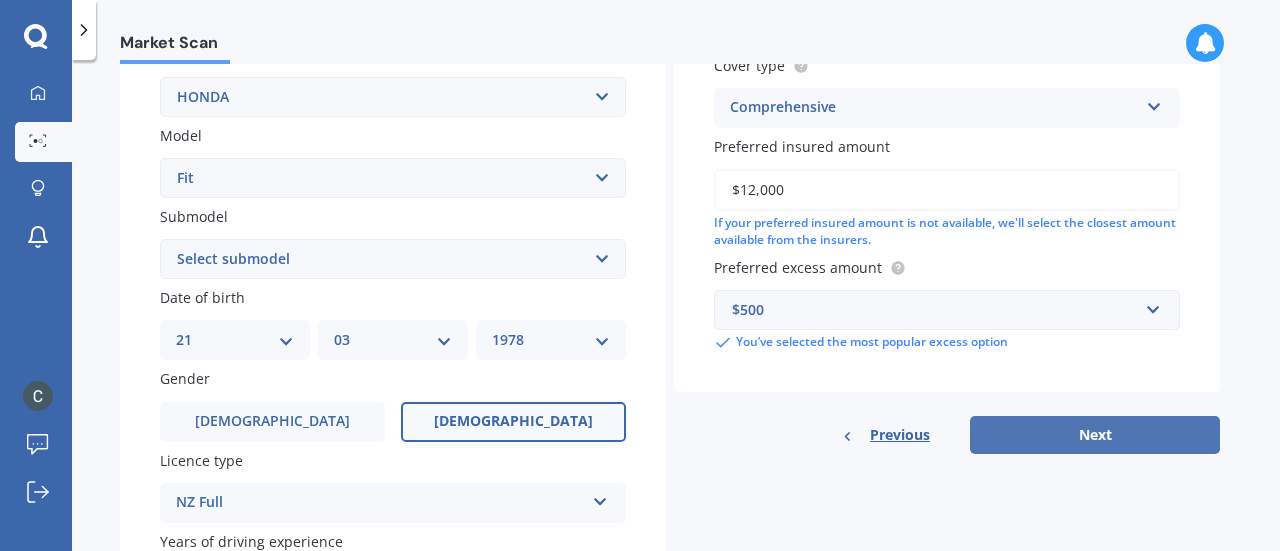 click on "Next" at bounding box center (1095, 435) 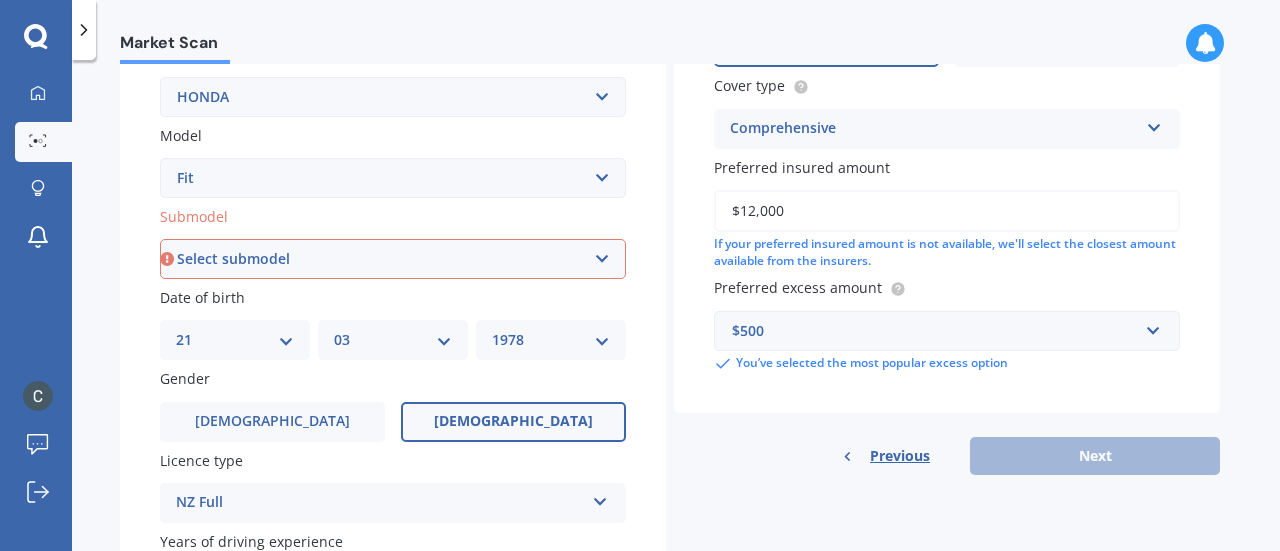 click on "Select submodel Diesel EV Hybrid Petrol" at bounding box center (393, 259) 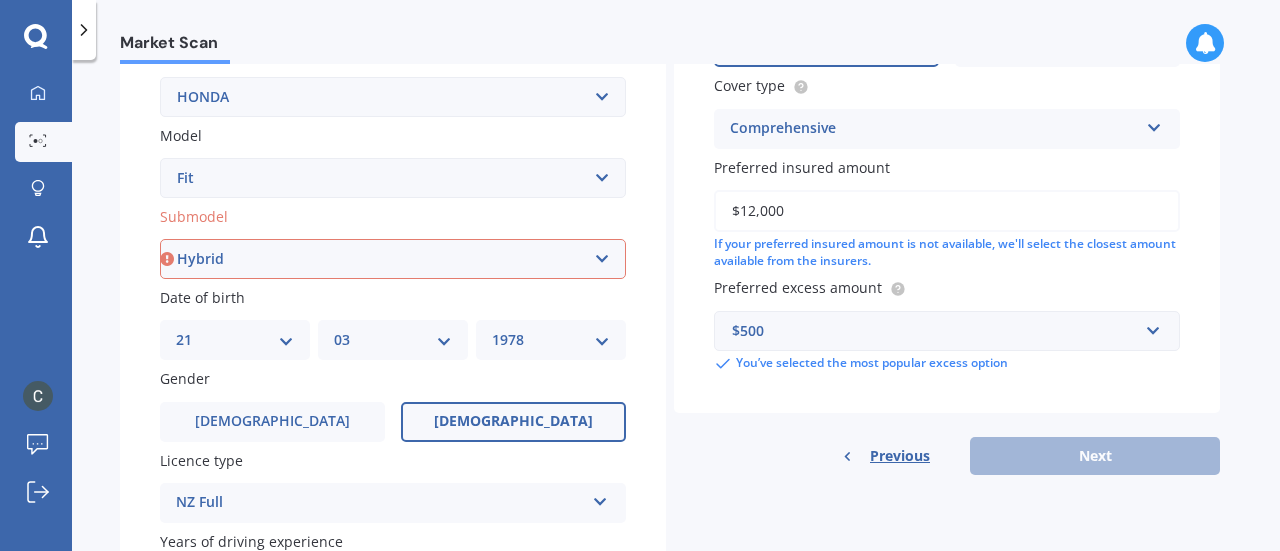 click on "Select submodel Diesel EV Hybrid Petrol" at bounding box center (393, 259) 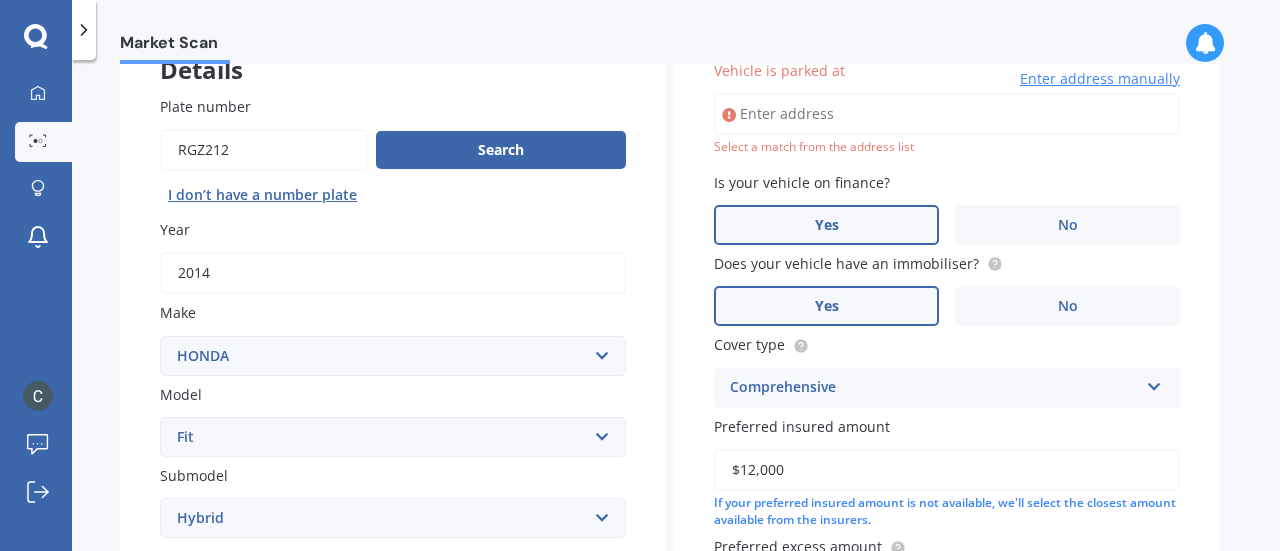 scroll, scrollTop: 136, scrollLeft: 0, axis: vertical 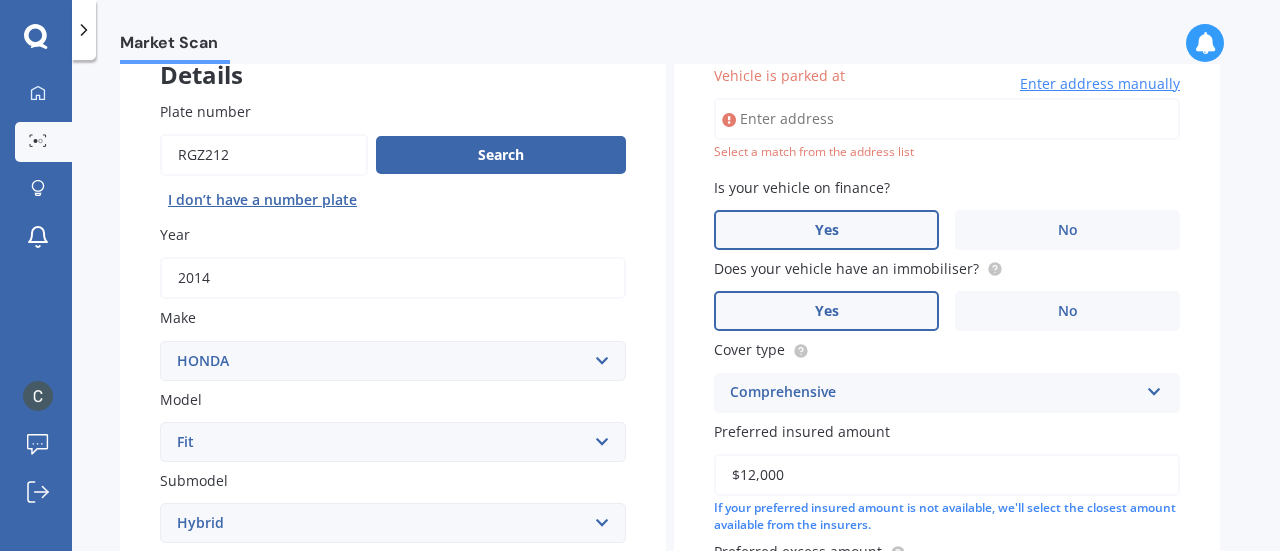 click on "Vehicle is parked at" at bounding box center [947, 119] 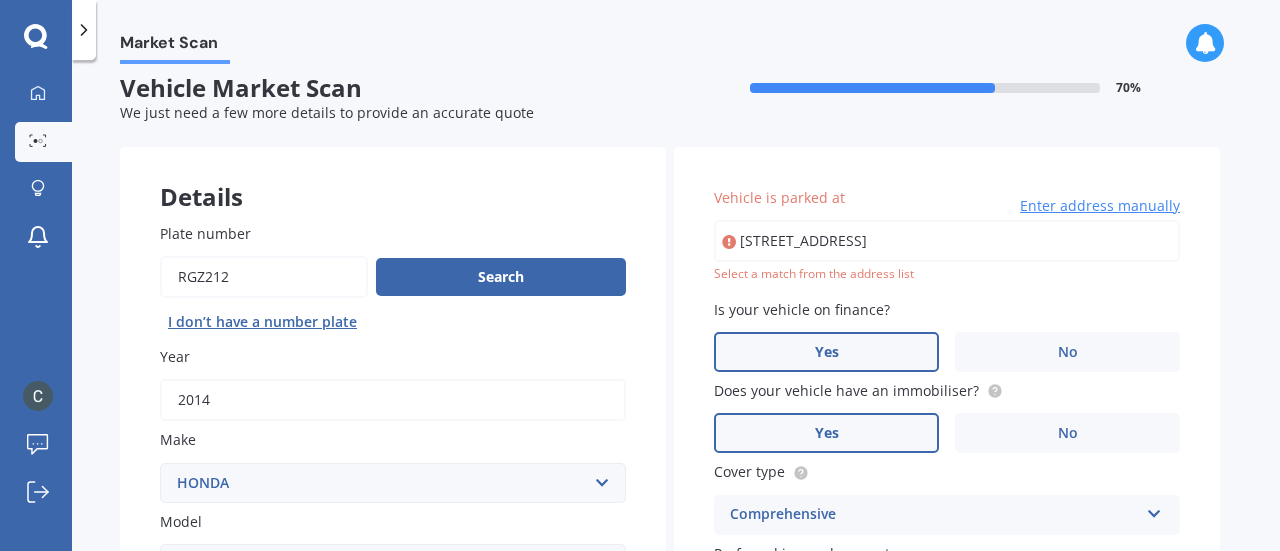 scroll, scrollTop: 0, scrollLeft: 0, axis: both 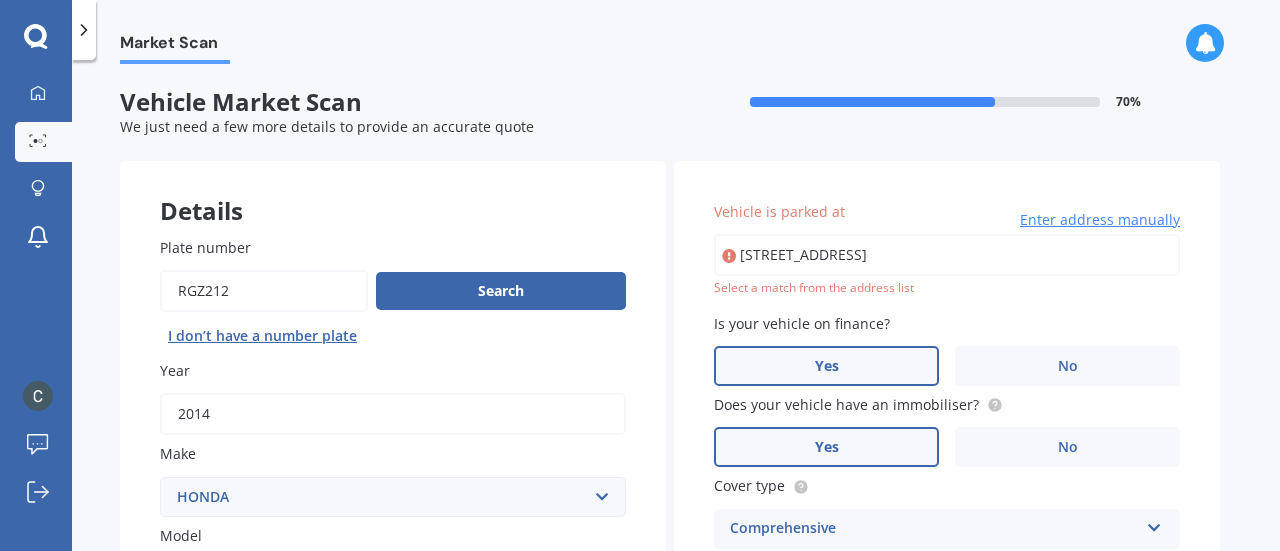 drag, startPoint x: 1068, startPoint y: 251, endPoint x: 538, endPoint y: 245, distance: 530.03394 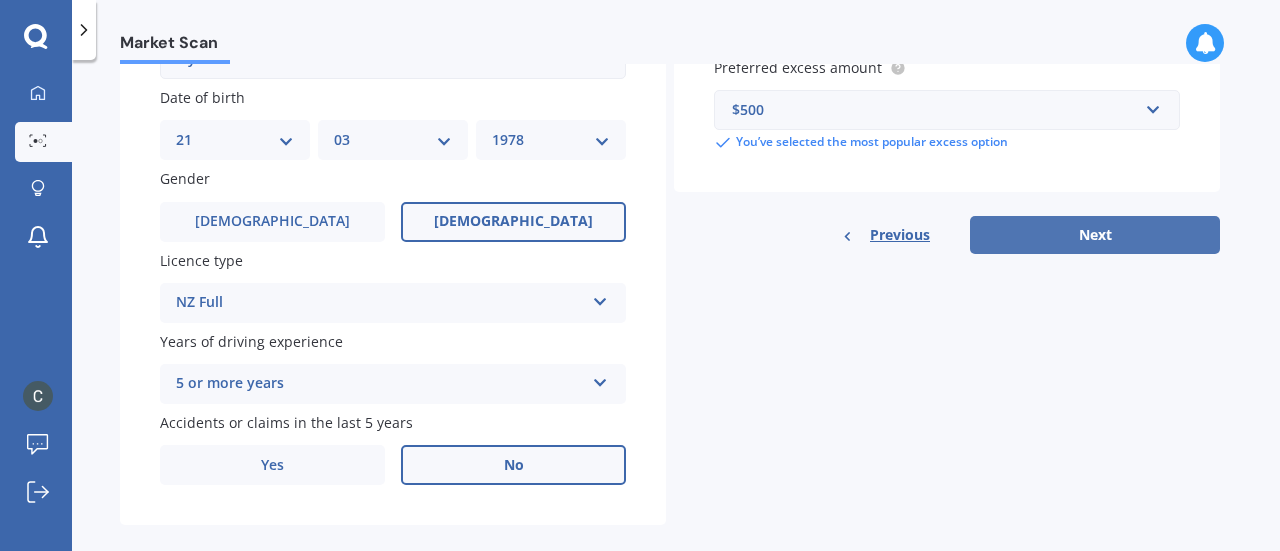 click on "Next" at bounding box center (1095, 235) 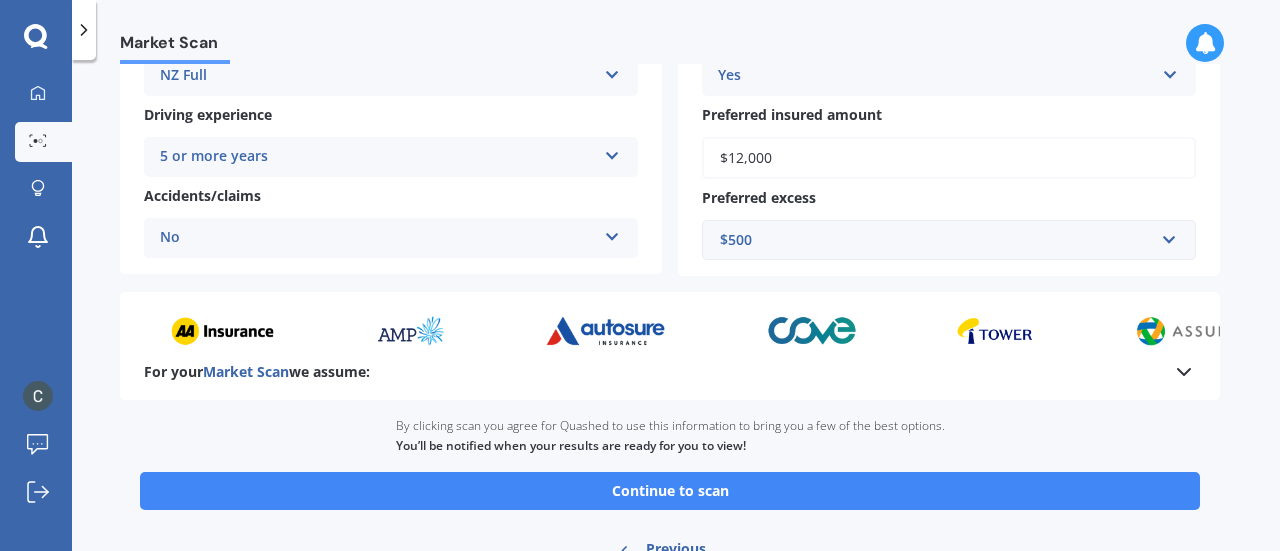 scroll, scrollTop: 482, scrollLeft: 0, axis: vertical 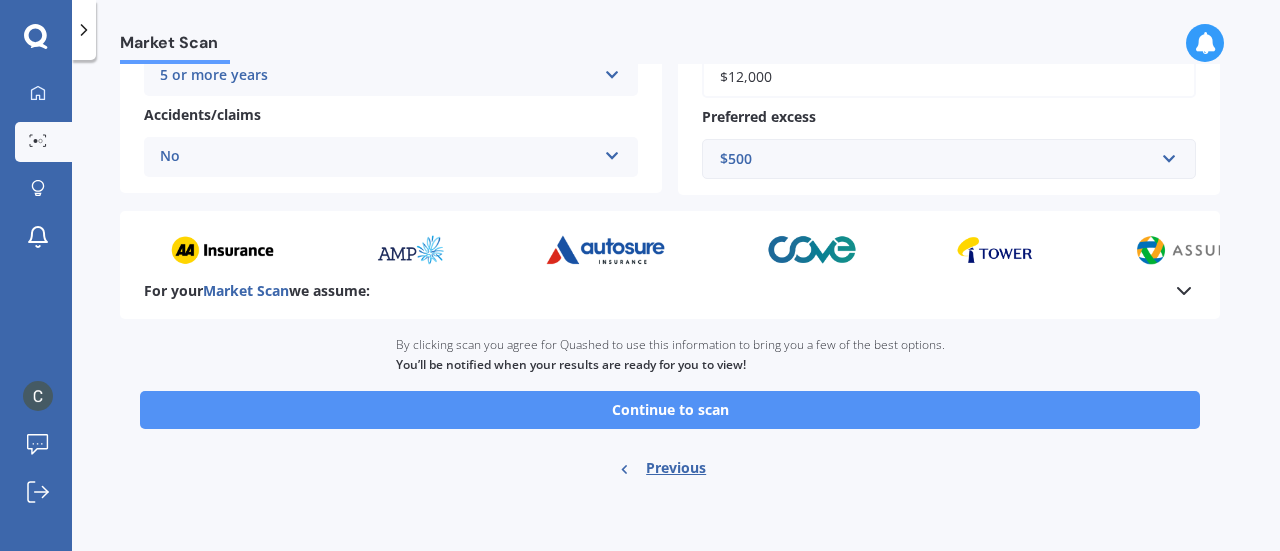 click on "Continue to scan" at bounding box center [670, 410] 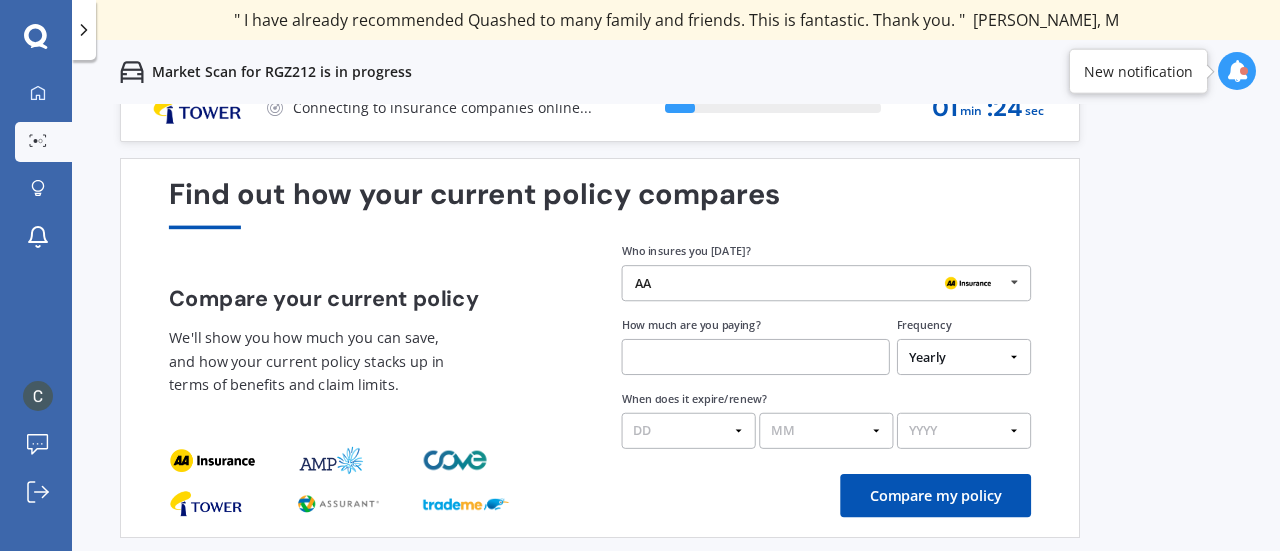 scroll, scrollTop: 0, scrollLeft: 0, axis: both 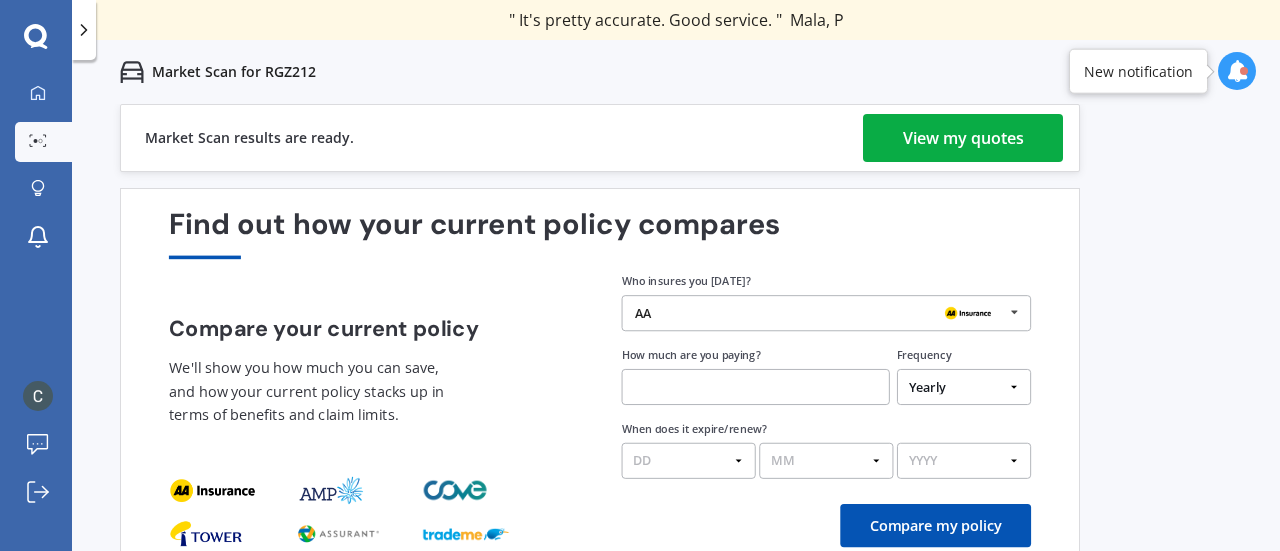 click on "View my quotes" at bounding box center (963, 138) 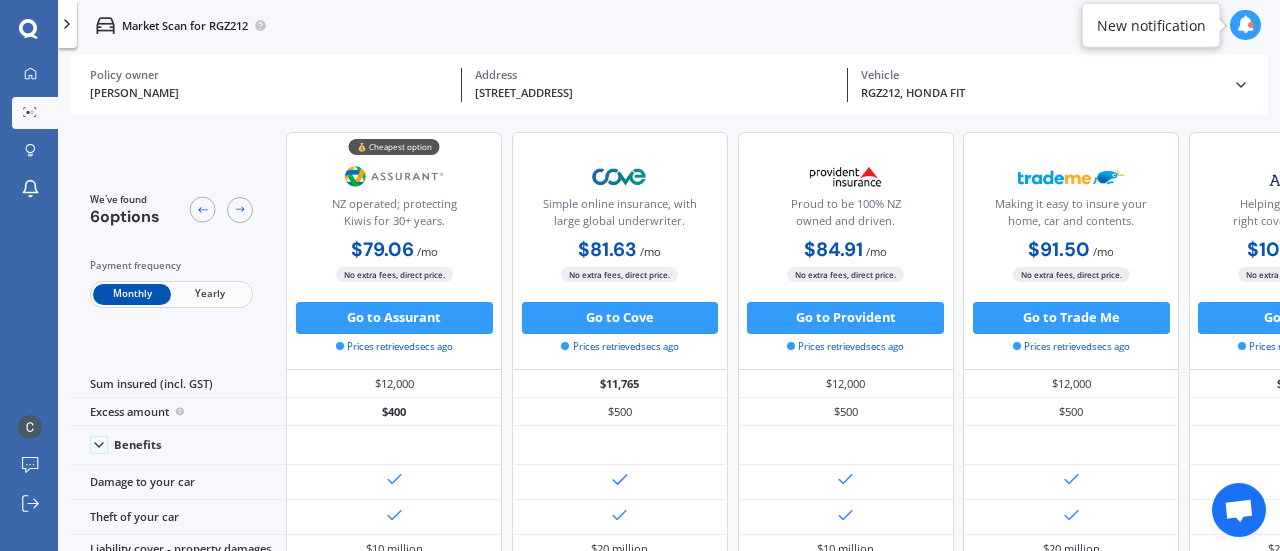 scroll, scrollTop: 0, scrollLeft: 448, axis: horizontal 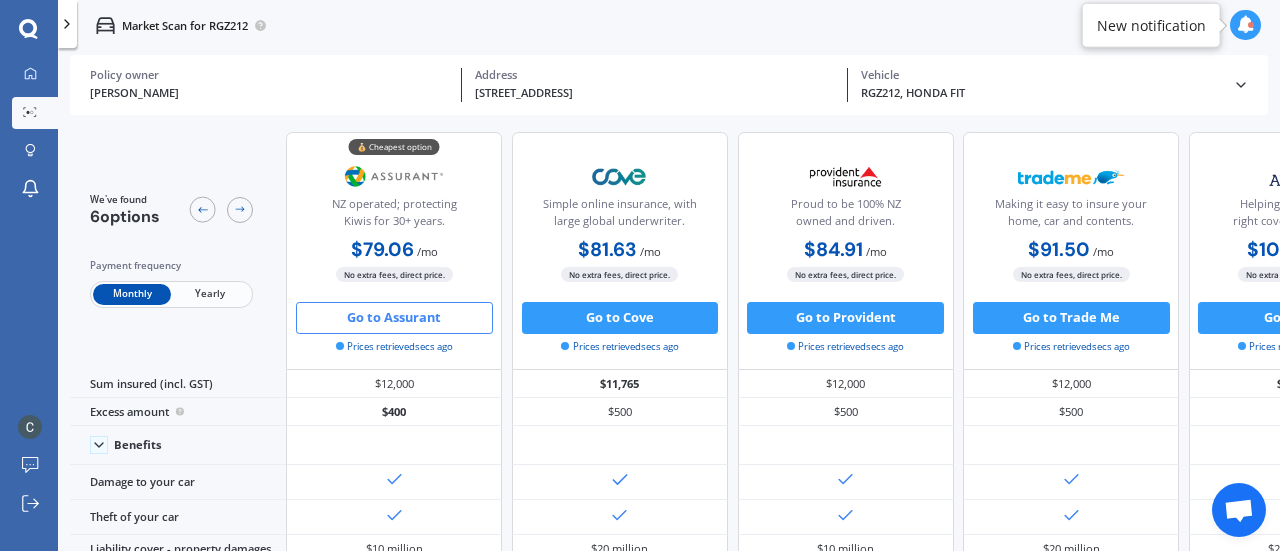 click on "Go to Assurant" at bounding box center [394, 318] 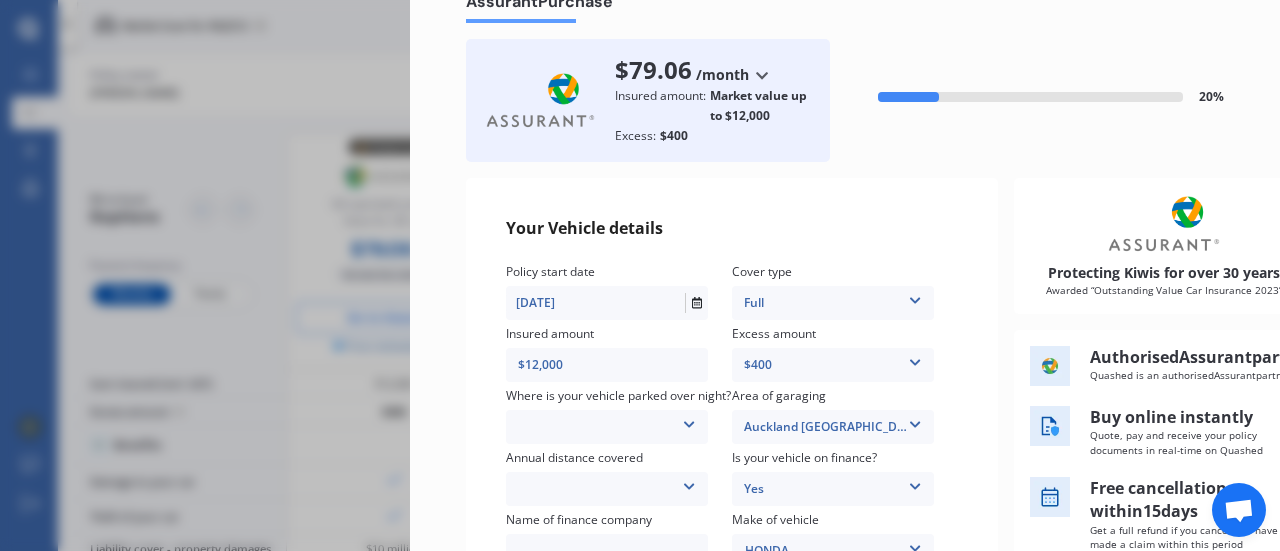 scroll, scrollTop: 200, scrollLeft: 0, axis: vertical 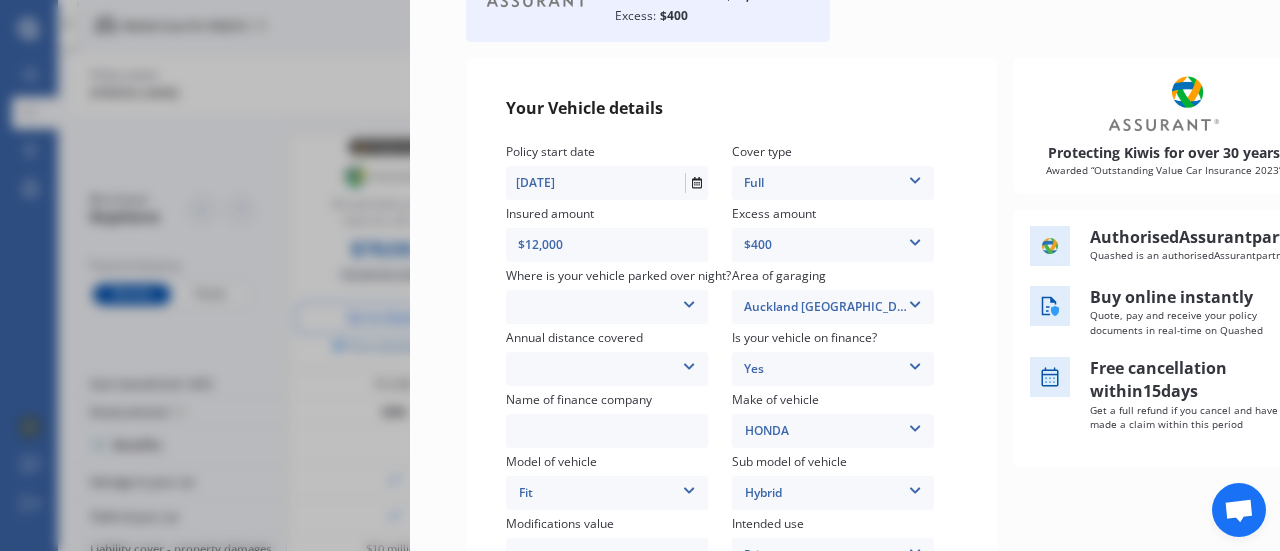 click on "[DATE]" at bounding box center [595, 183] 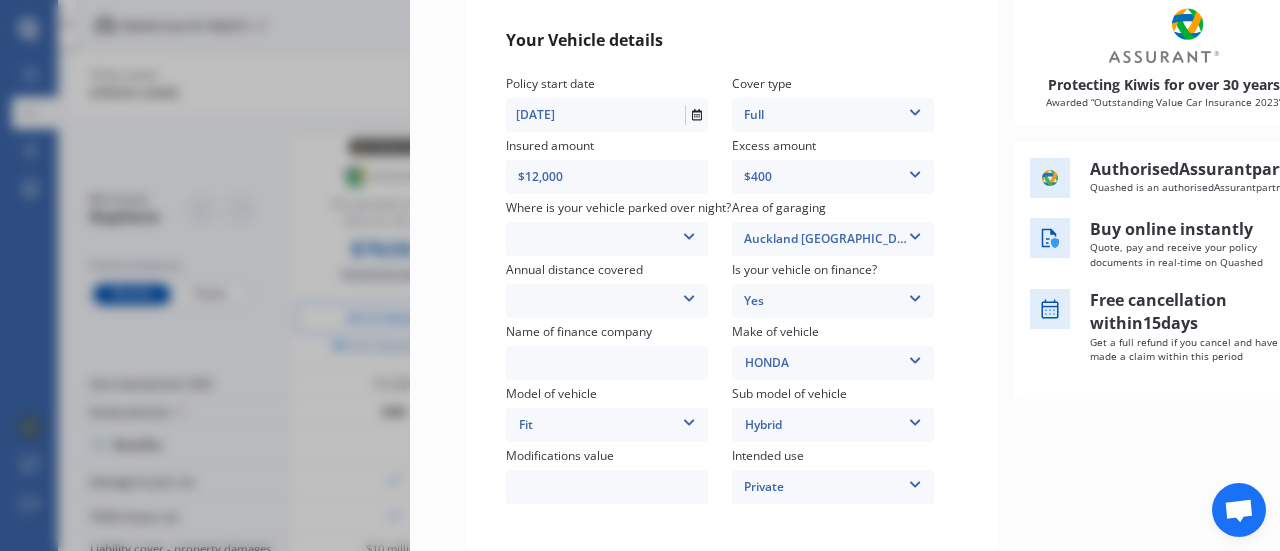 scroll, scrollTop: 300, scrollLeft: 0, axis: vertical 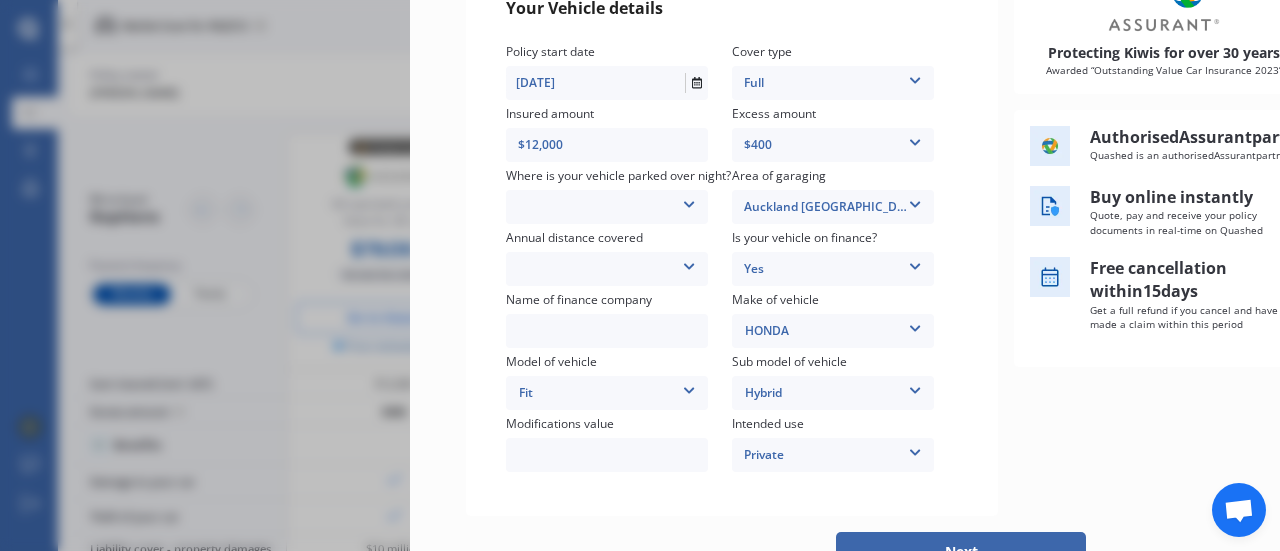 type on "[DATE]" 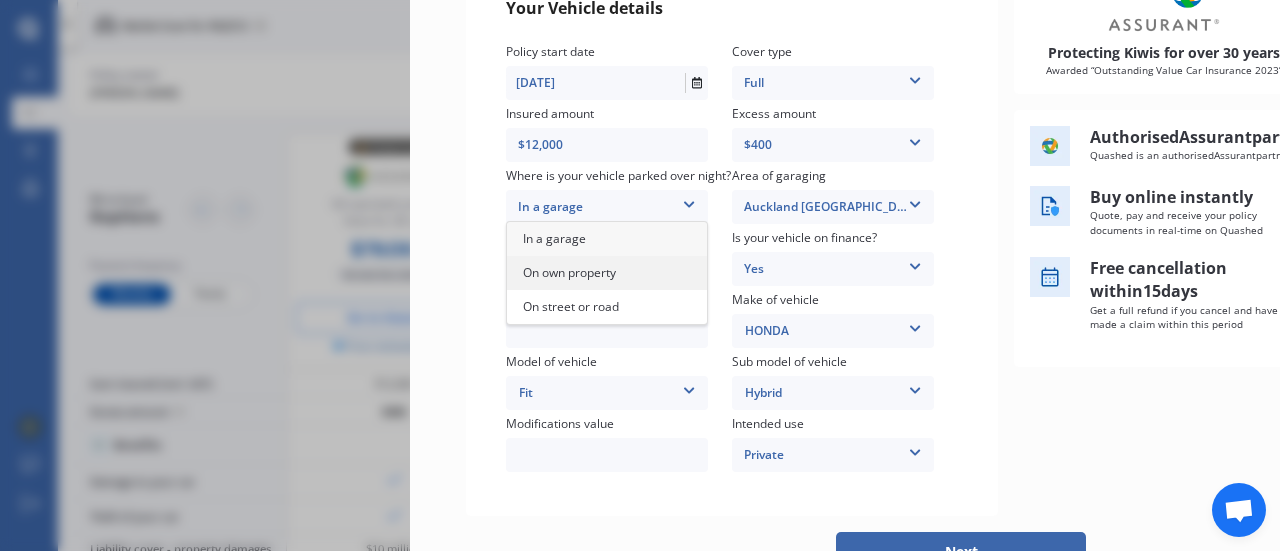 click on "On own property" at bounding box center [607, 273] 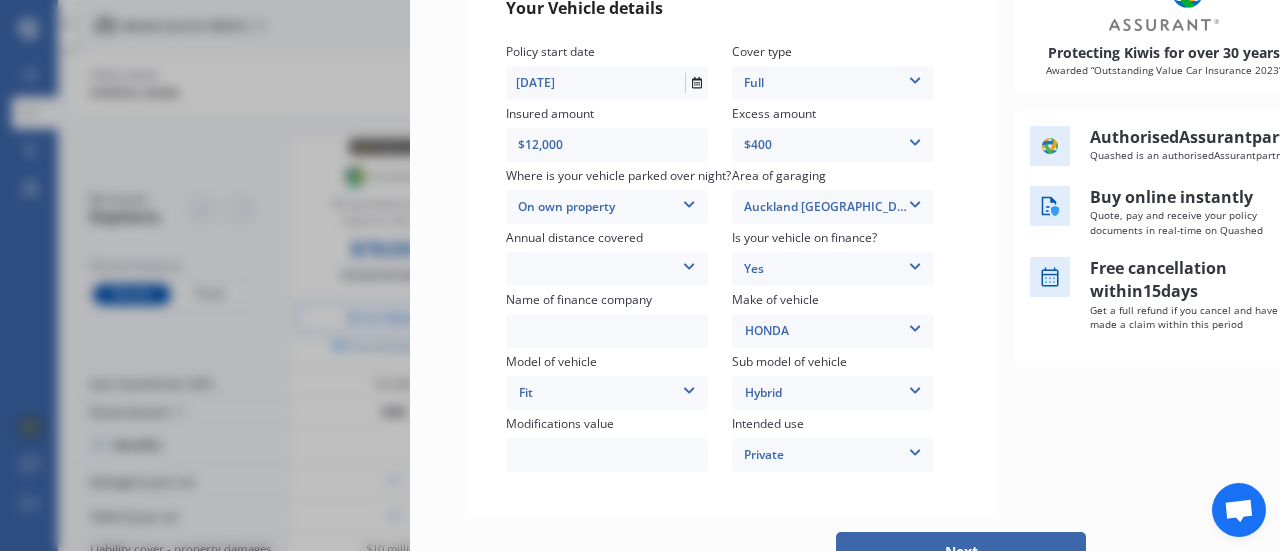 click on "Auckland [GEOGRAPHIC_DATA] / [PERSON_NAME] / [GEOGRAPHIC_DATA]" at bounding box center [833, 207] 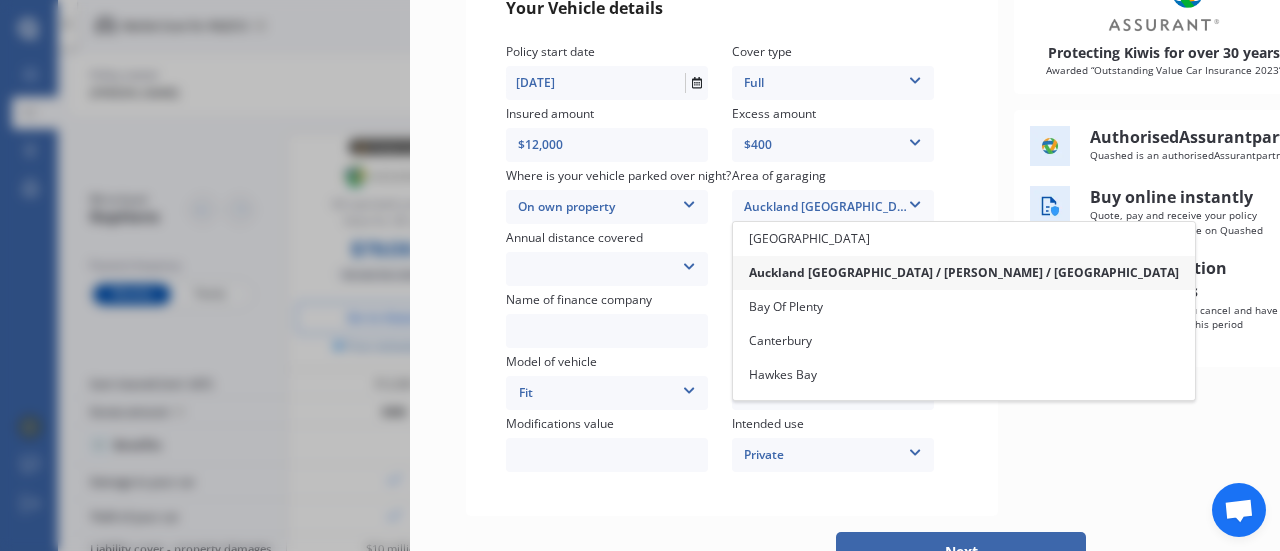 click on "Auckland [GEOGRAPHIC_DATA] / [PERSON_NAME] / [GEOGRAPHIC_DATA]" at bounding box center [964, 272] 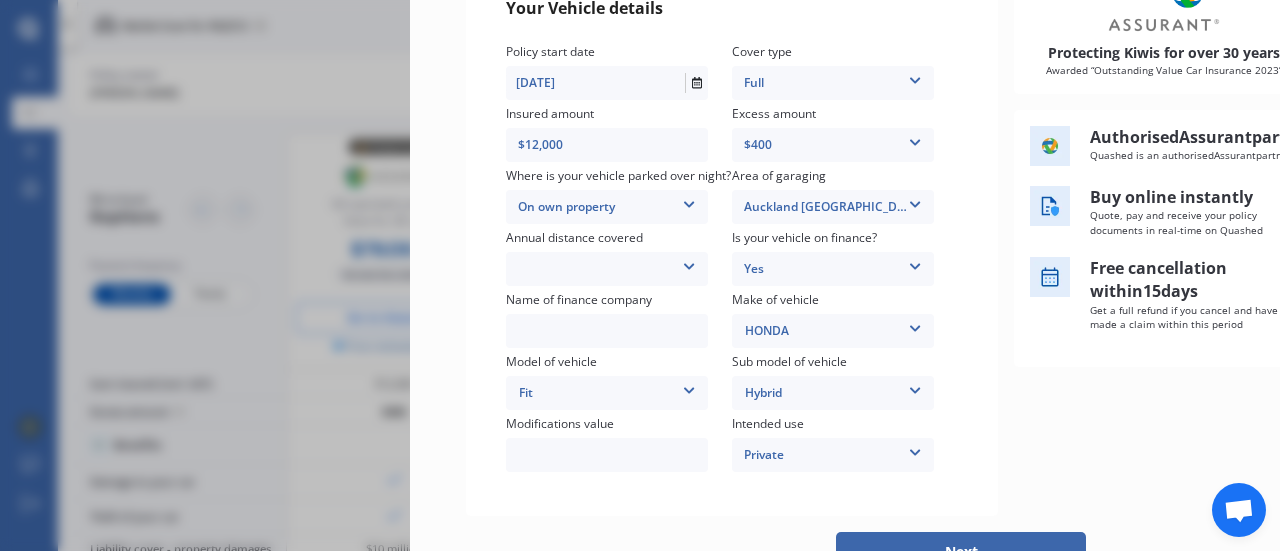 click on "Low (less than 15,000km per year) Average (15,000-30,000km per year) High (30,000+km per year)" at bounding box center (607, 269) 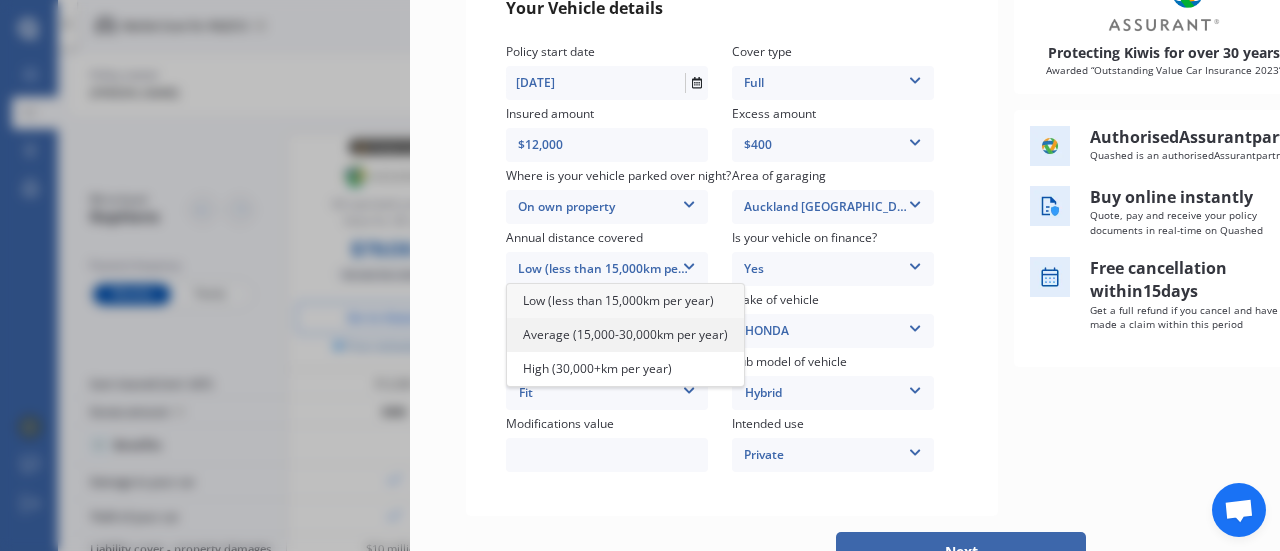 click on "Average (15,000-30,000km per year)" at bounding box center [625, 334] 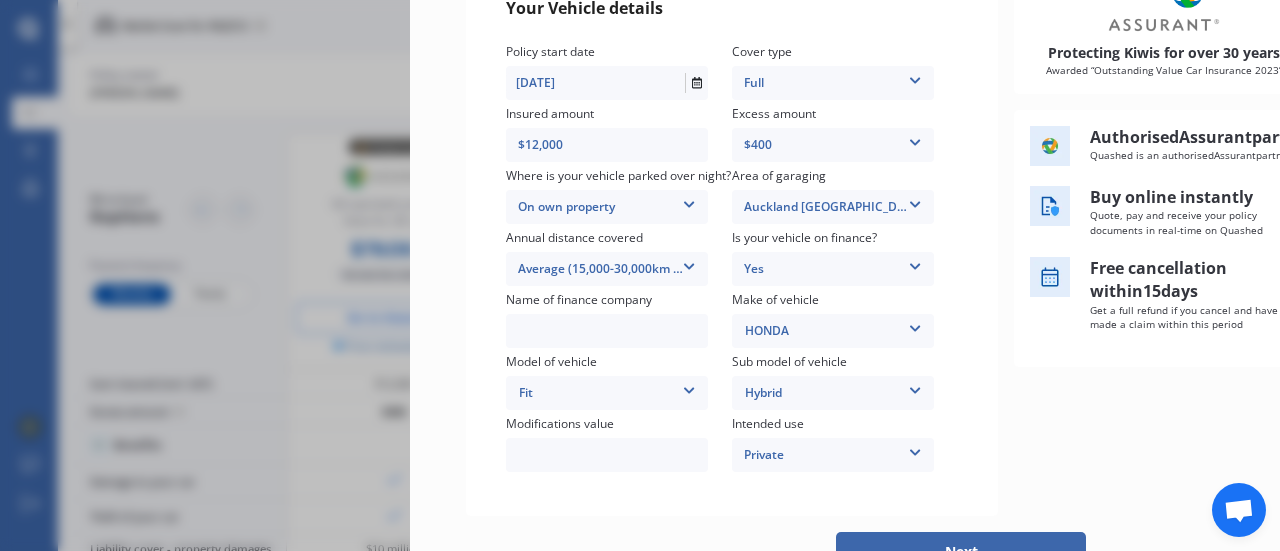 click on "Average (15,000-30,000km per year)" at bounding box center (607, 269) 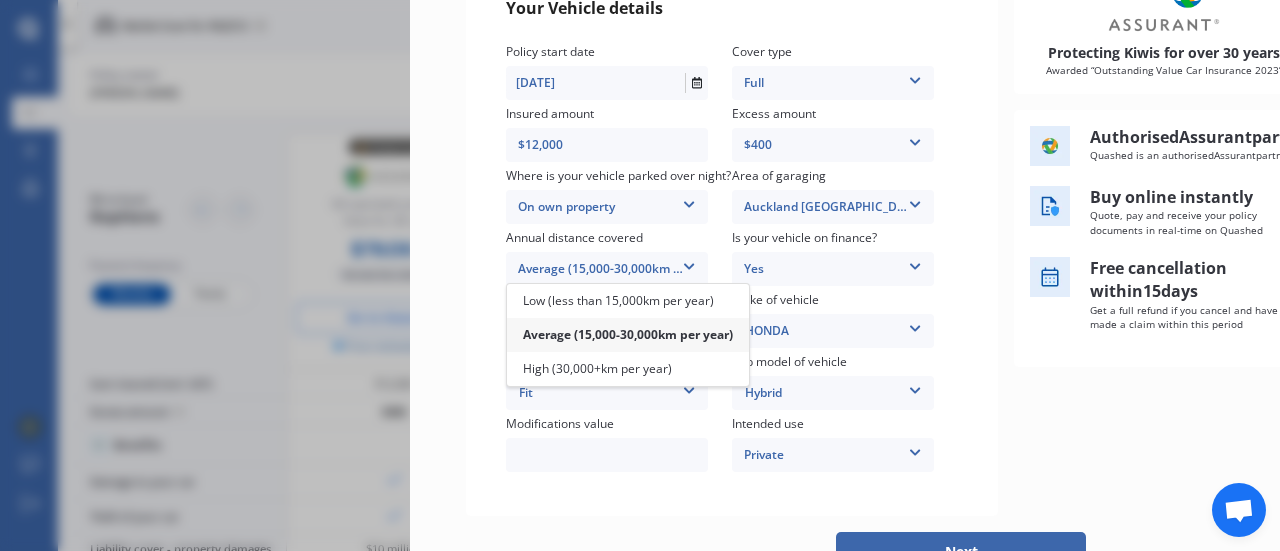 click on "Average (15,000-30,000km per year)" at bounding box center [628, 334] 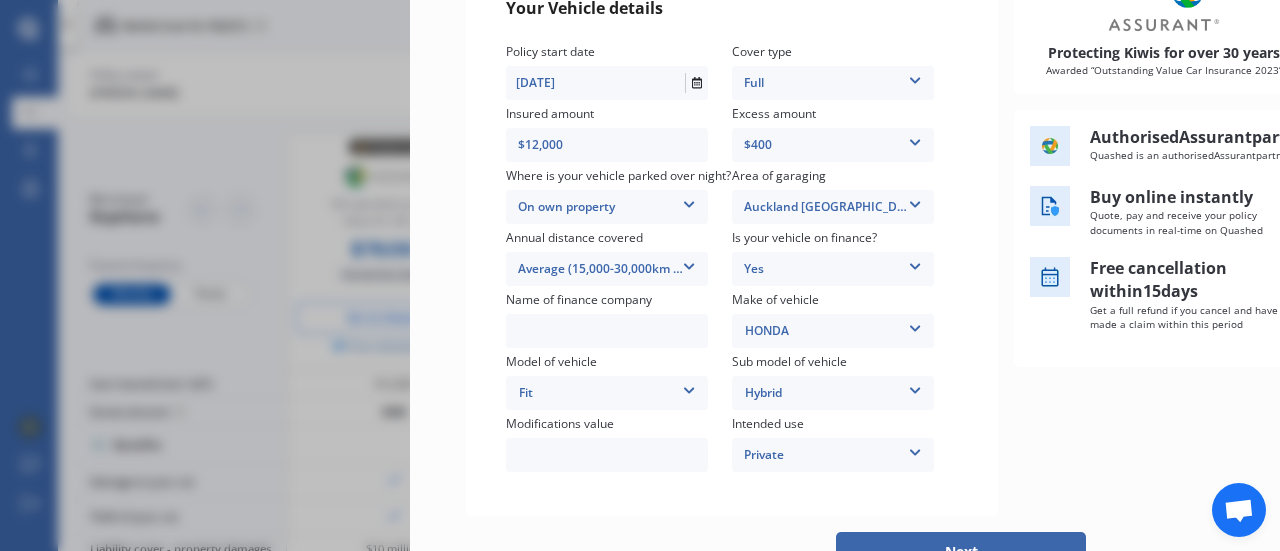 click at bounding box center (607, 331) 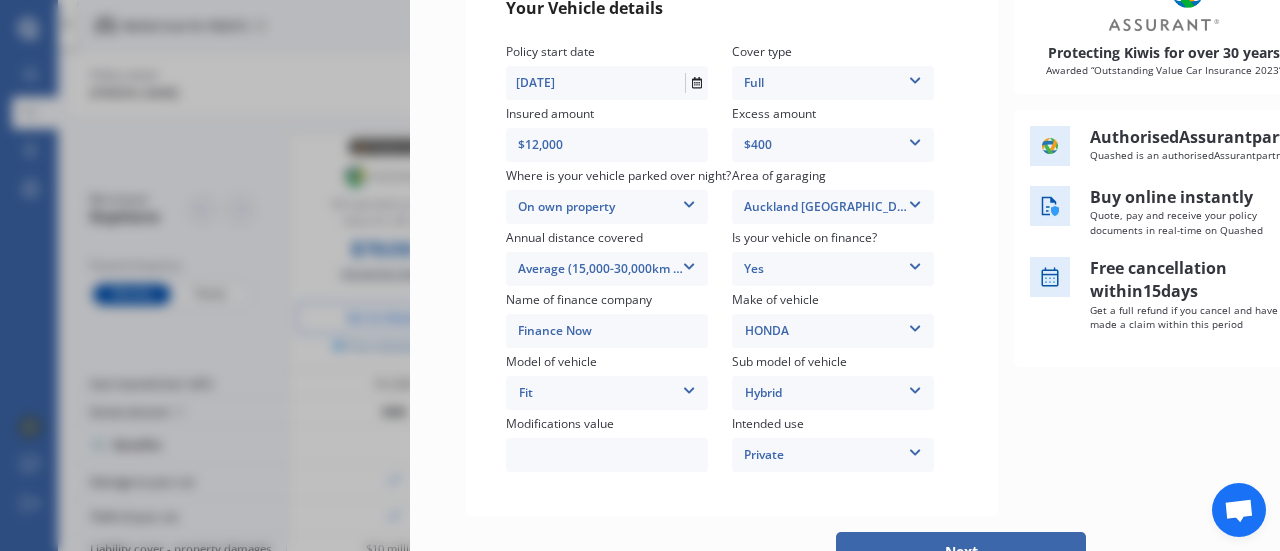 type on "Finance Now" 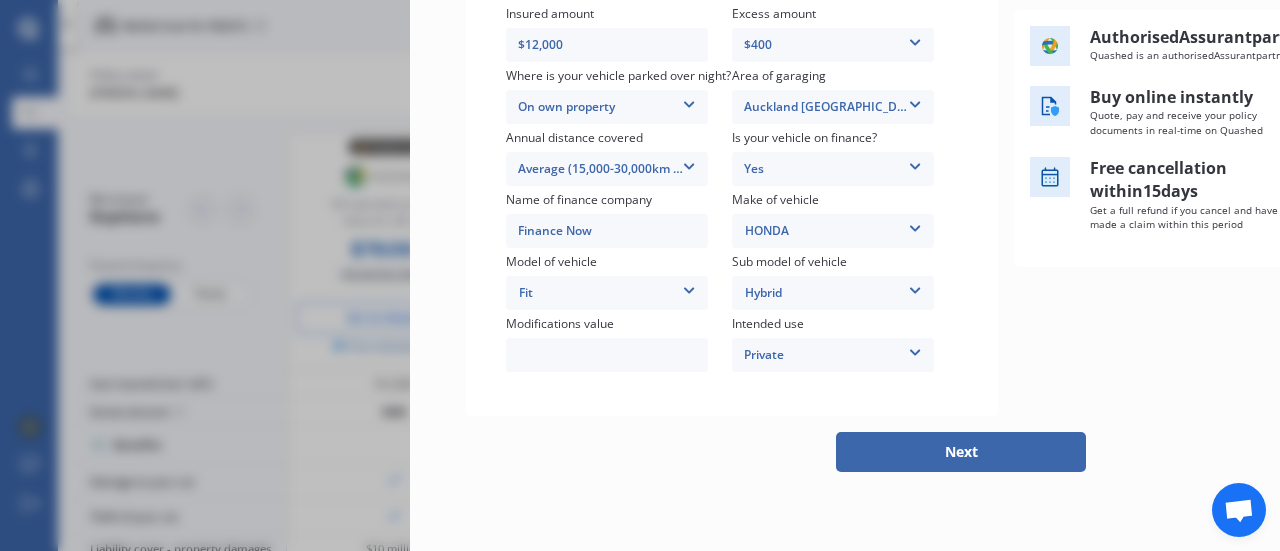 scroll, scrollTop: 483, scrollLeft: 0, axis: vertical 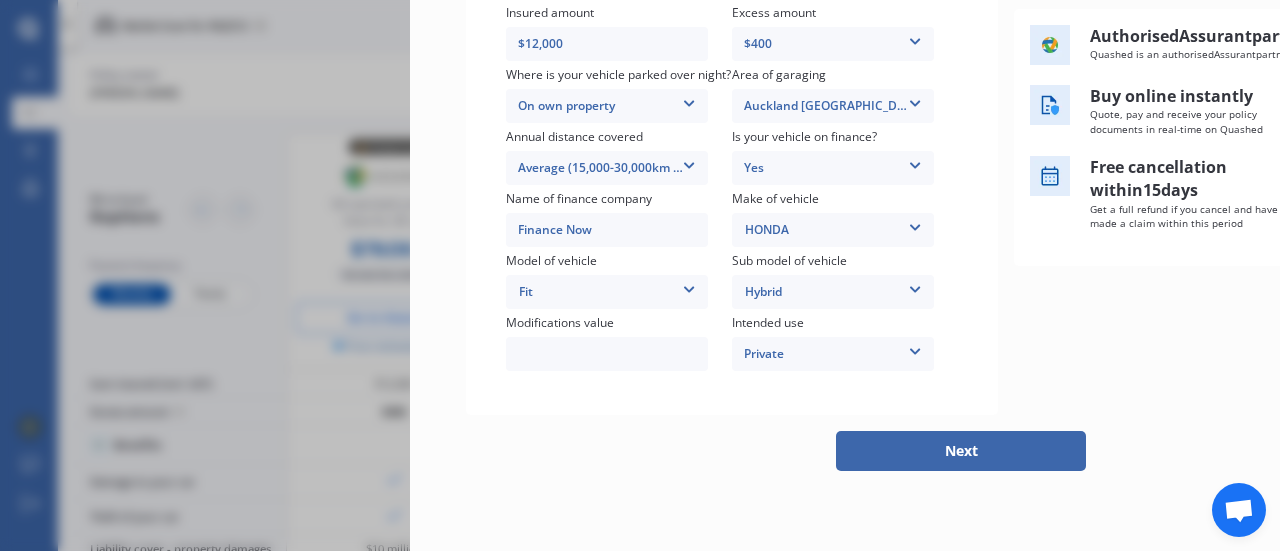 click on "Next" at bounding box center (961, 451) 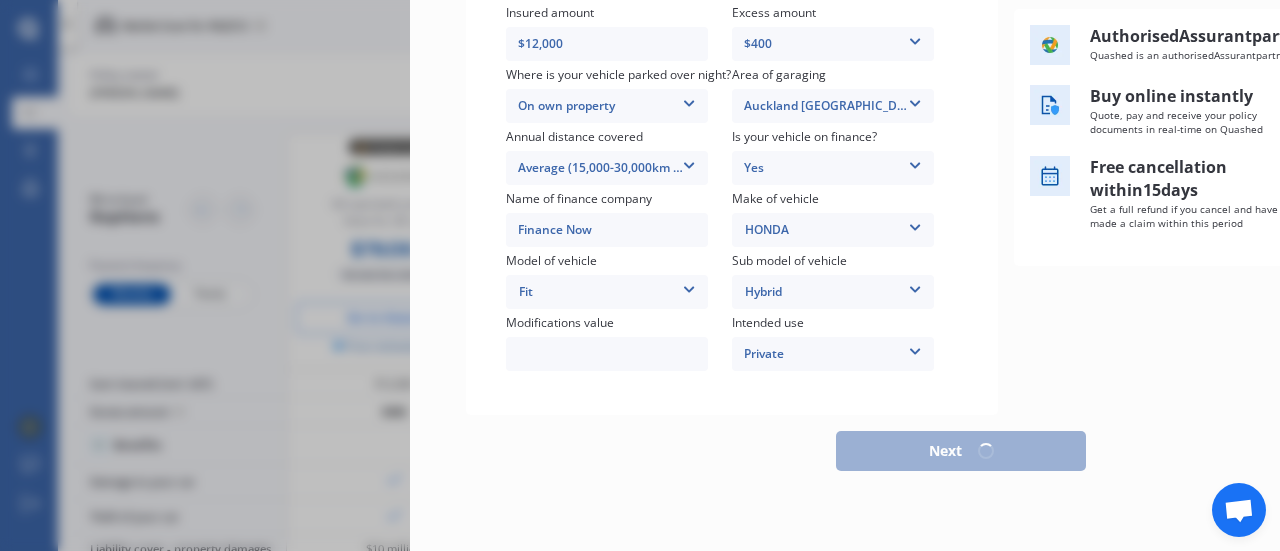 scroll, scrollTop: 483, scrollLeft: 0, axis: vertical 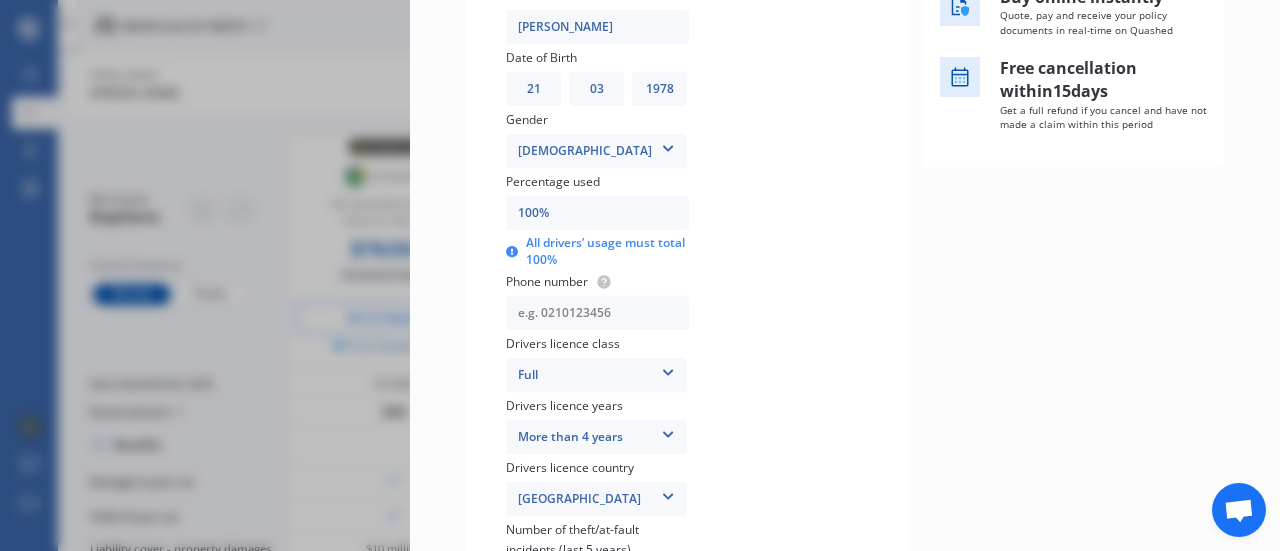 click at bounding box center [597, 313] 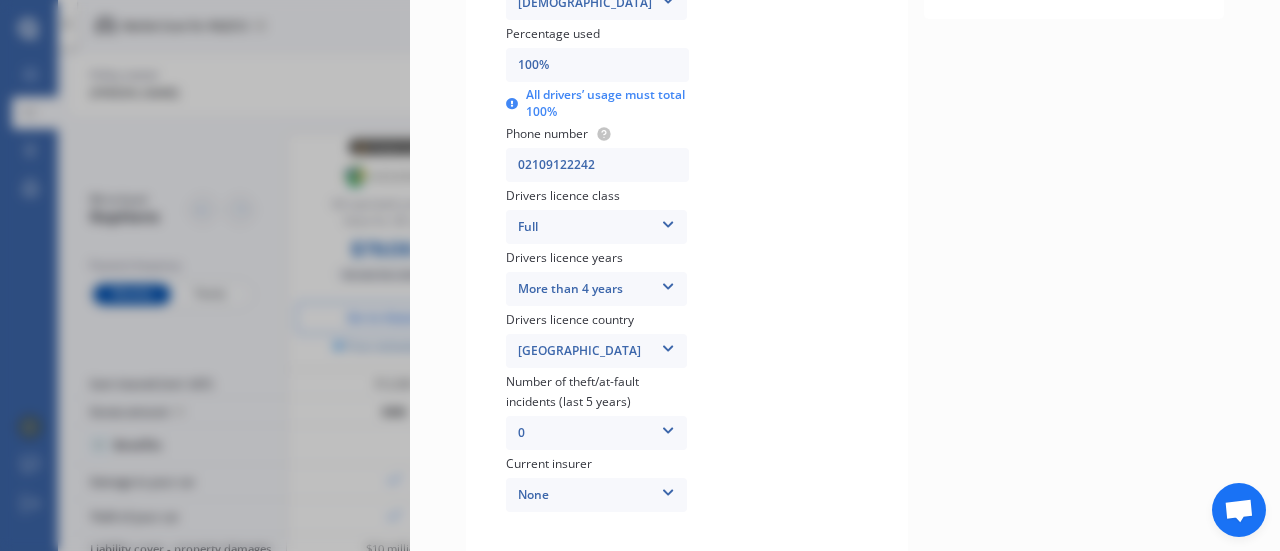 scroll, scrollTop: 700, scrollLeft: 0, axis: vertical 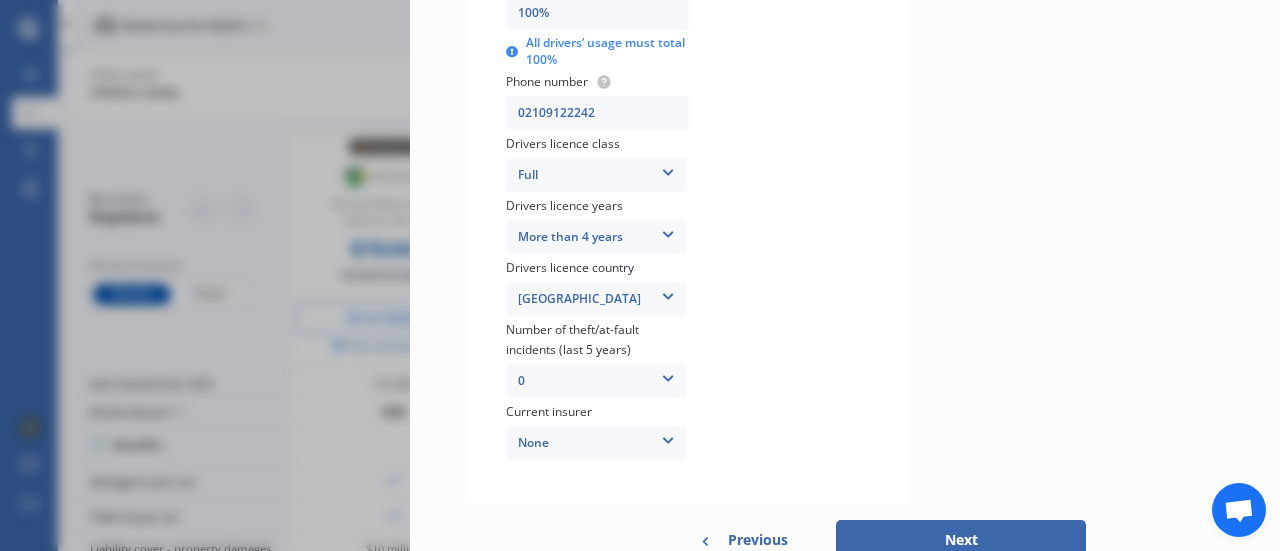 type on "02109122242" 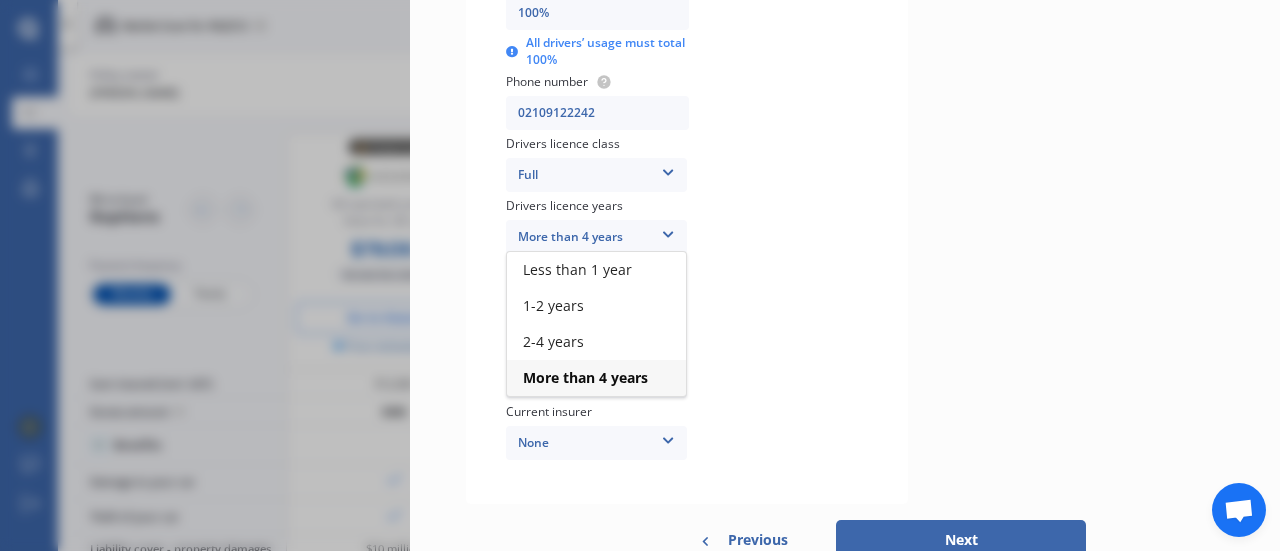 click on "More than 4 years" at bounding box center [596, 378] 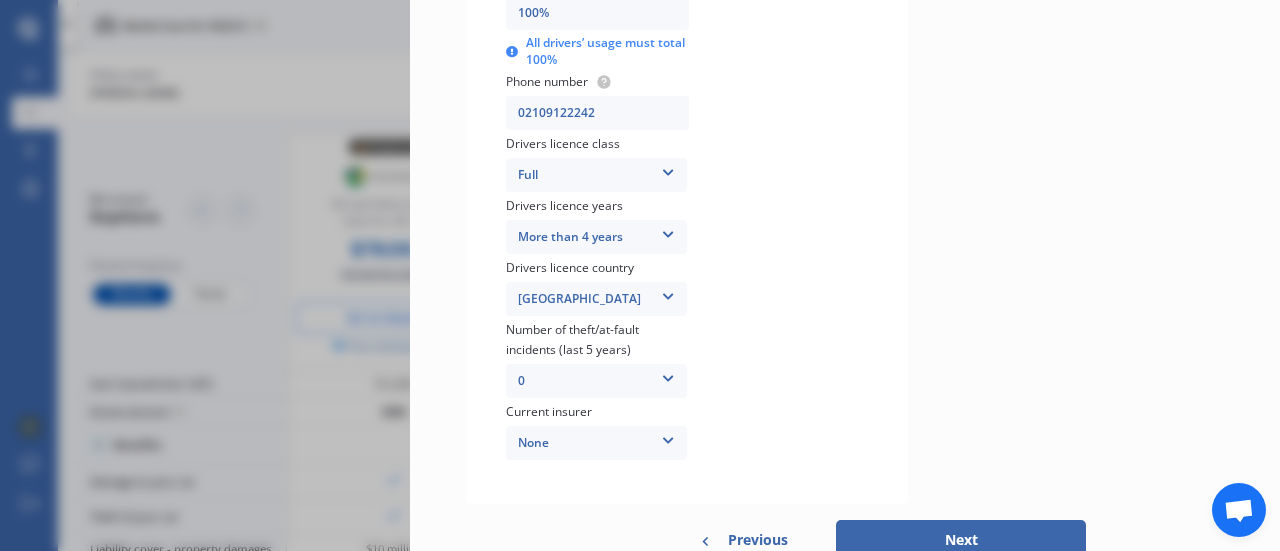 click at bounding box center [668, 375] 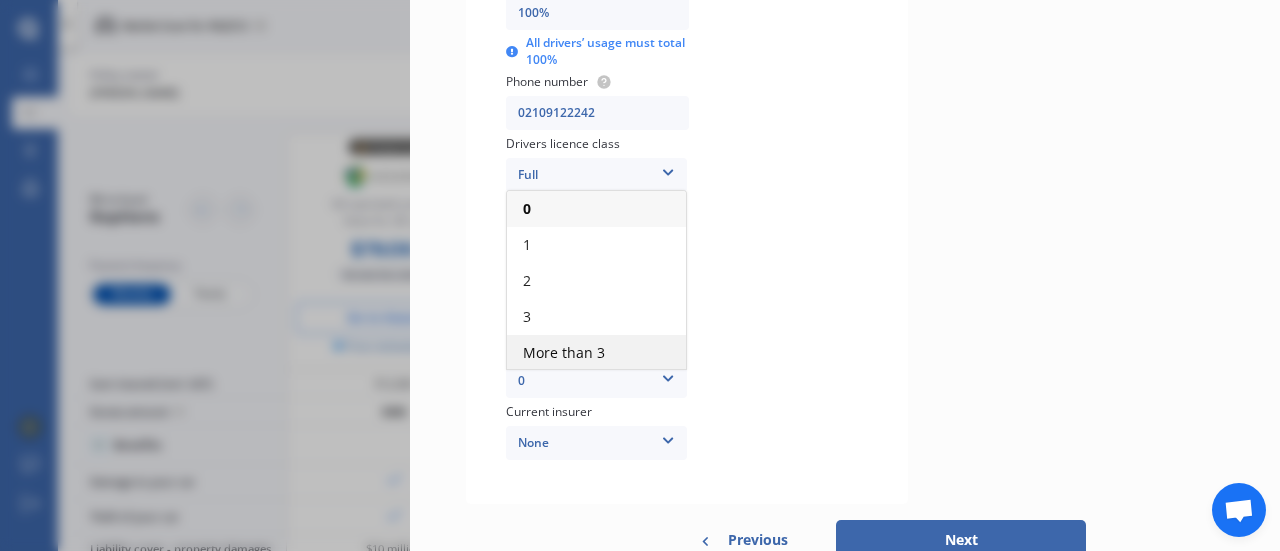 click on "More than 3" at bounding box center [596, 353] 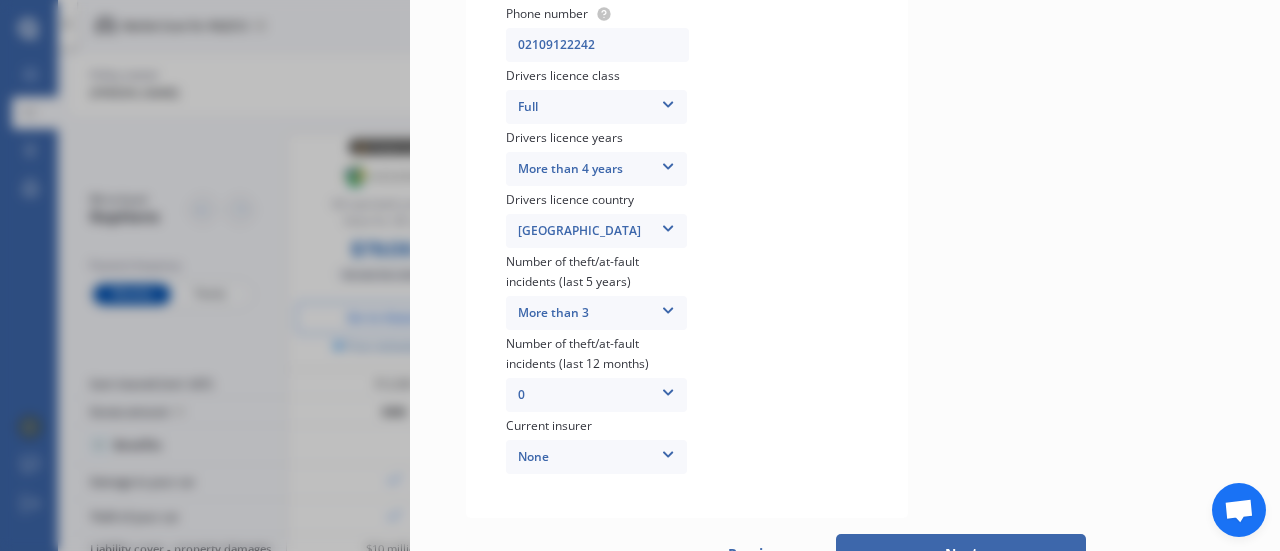 scroll, scrollTop: 800, scrollLeft: 0, axis: vertical 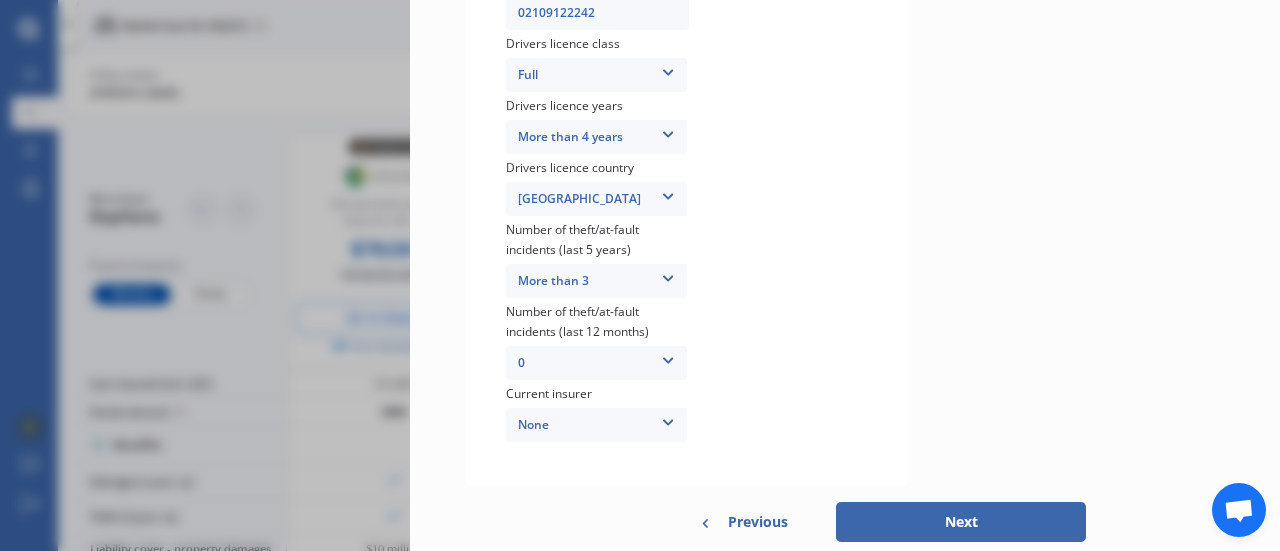 click on "0" at bounding box center [596, 363] 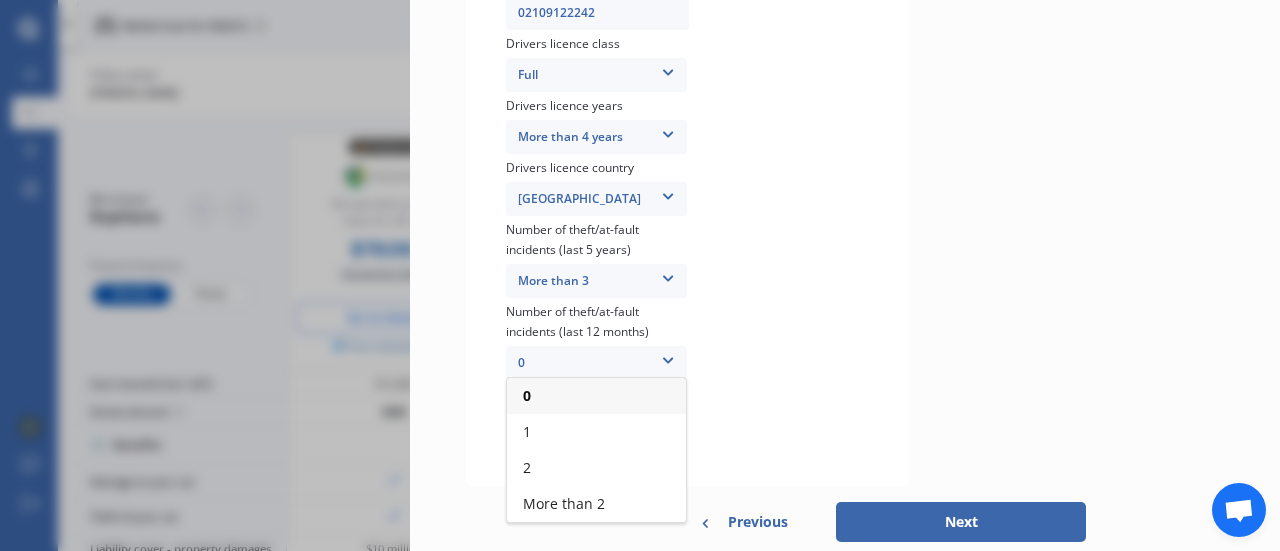 click on "0" at bounding box center [596, 396] 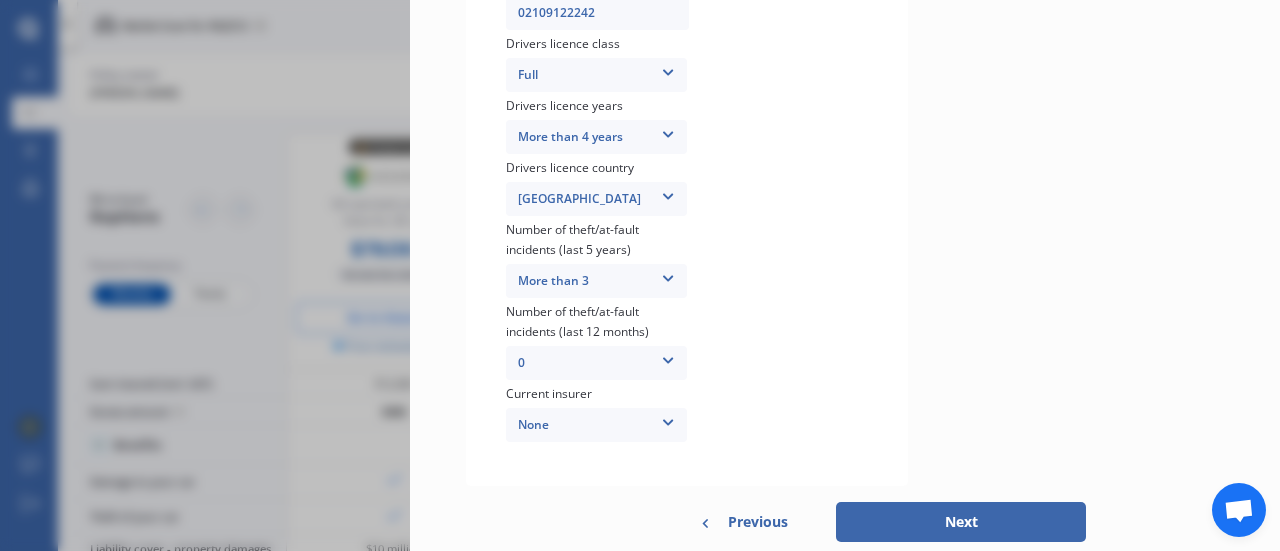 click on "More than 3" at bounding box center (596, 281) 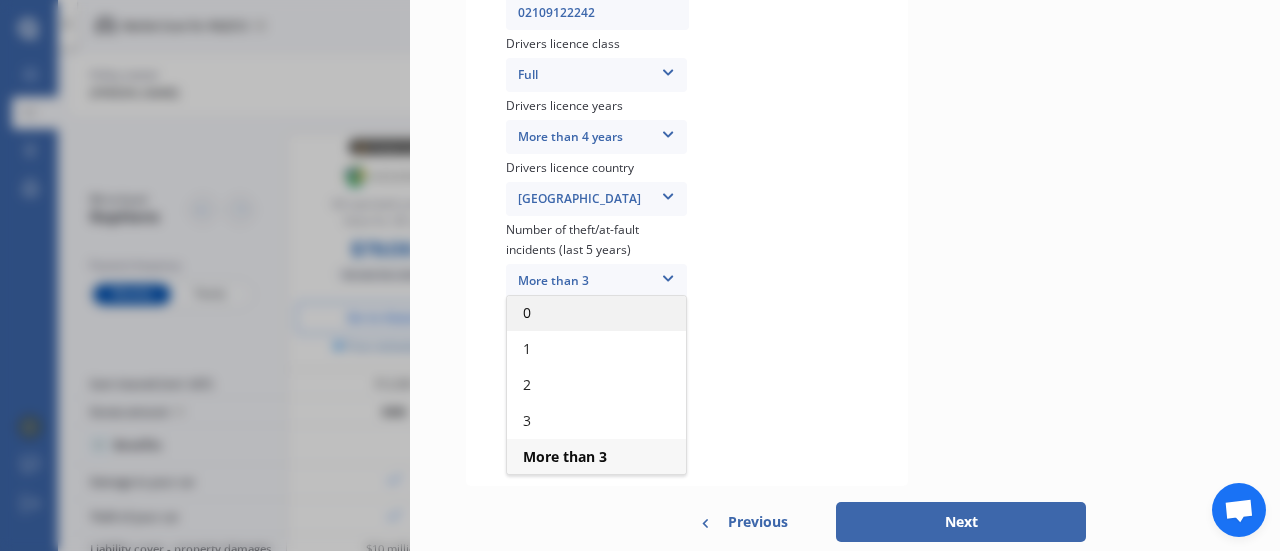 click on "0" at bounding box center (596, 313) 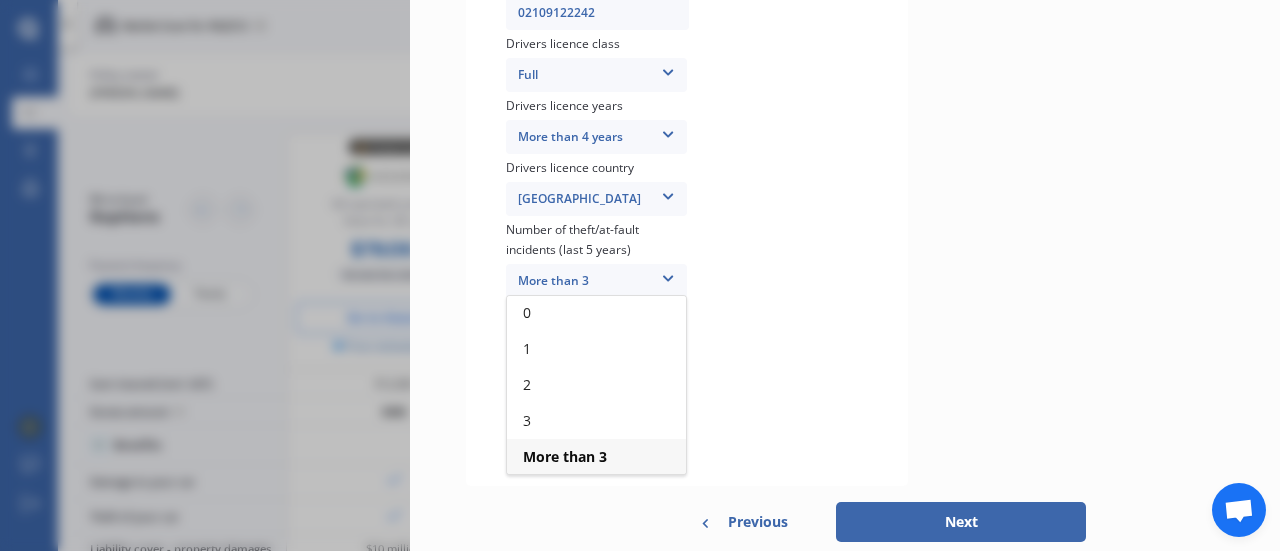 scroll, scrollTop: 772, scrollLeft: 0, axis: vertical 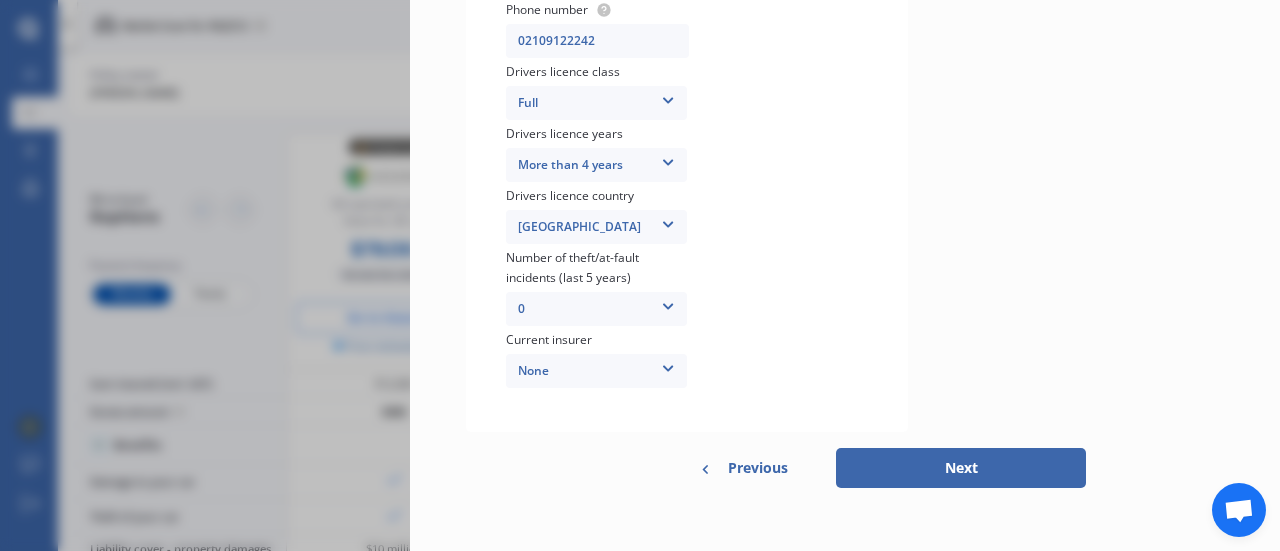 click at bounding box center (668, 365) 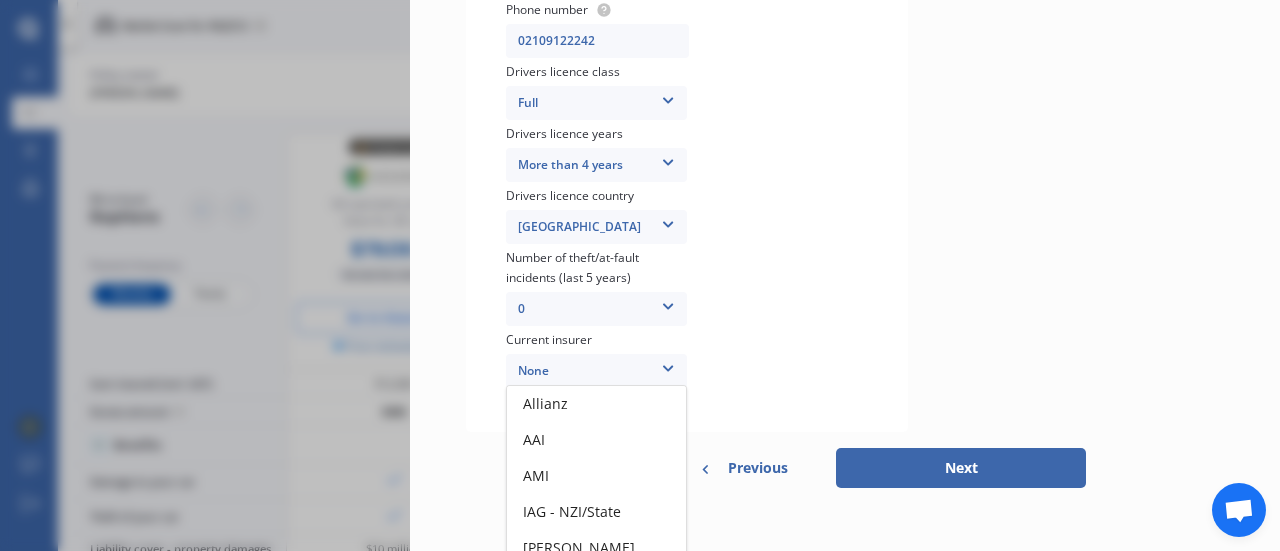 scroll, scrollTop: 145, scrollLeft: 0, axis: vertical 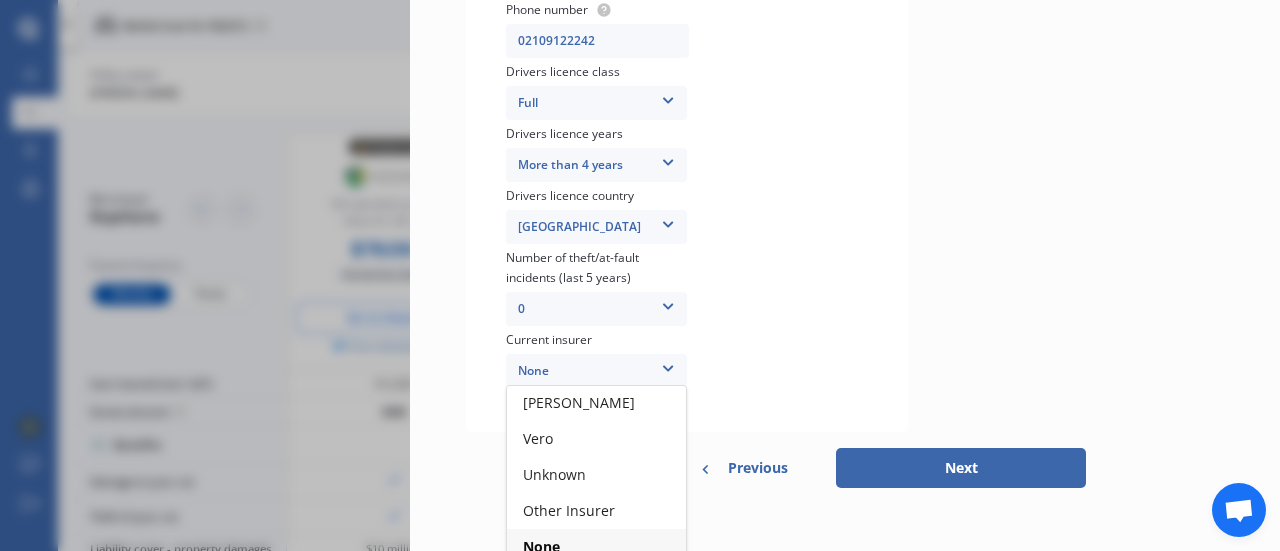 click on "None" at bounding box center (596, 547) 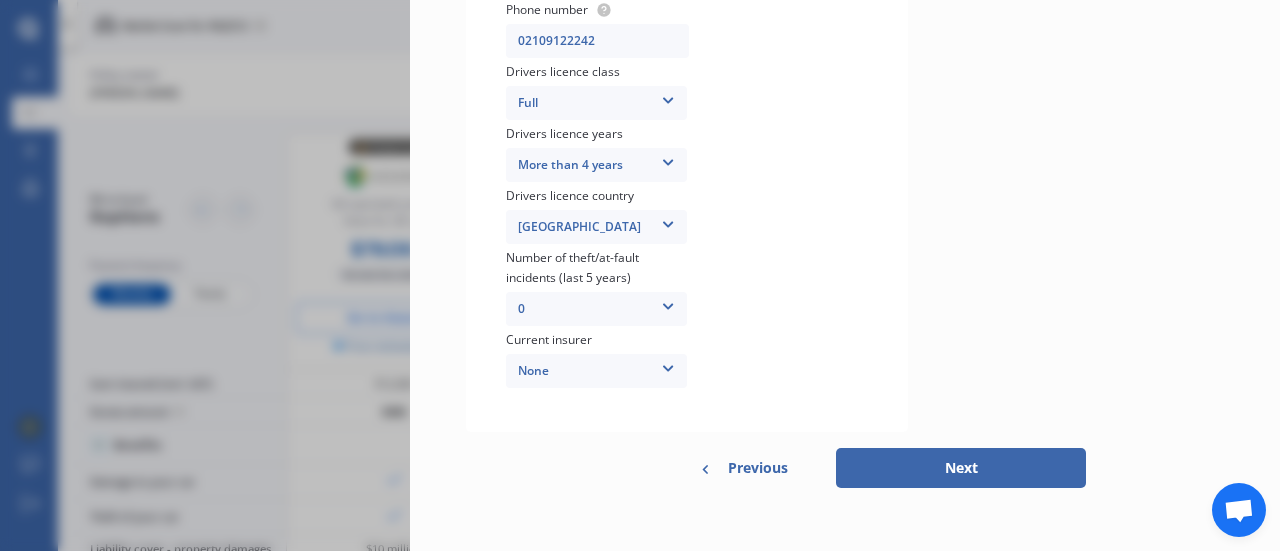 click on "Next" at bounding box center (961, 468) 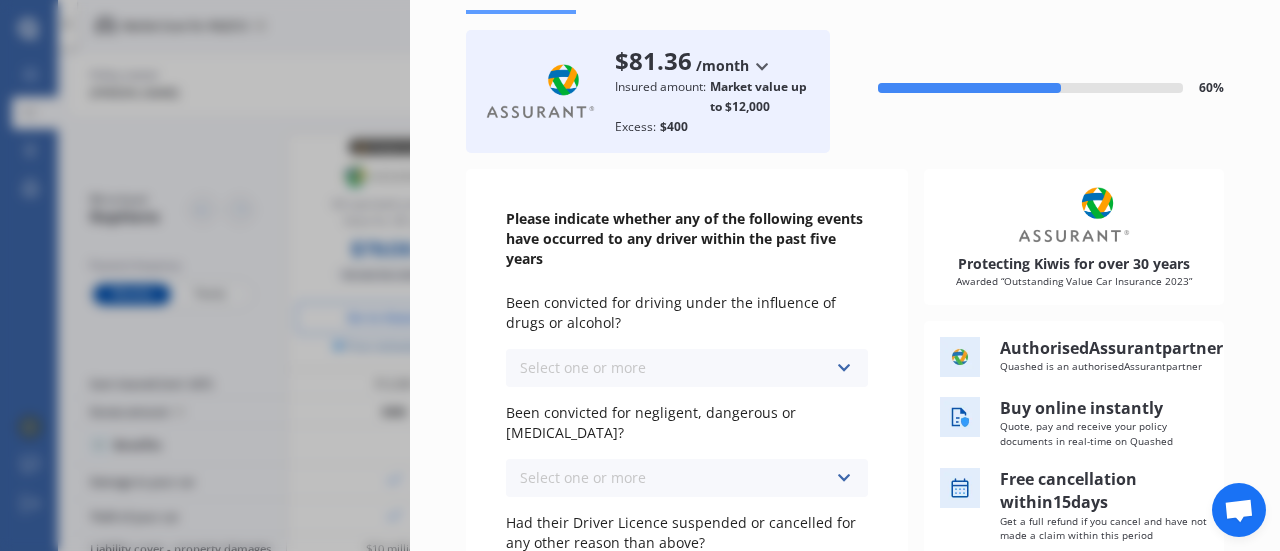 scroll, scrollTop: 200, scrollLeft: 0, axis: vertical 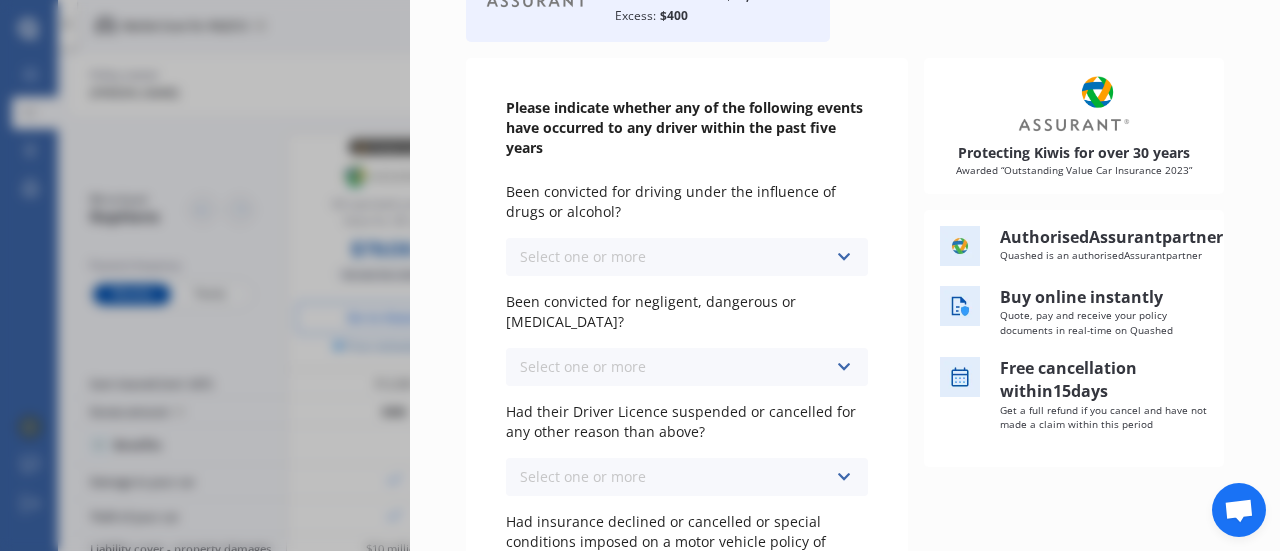 click on "Select one or more" at bounding box center [583, 256] 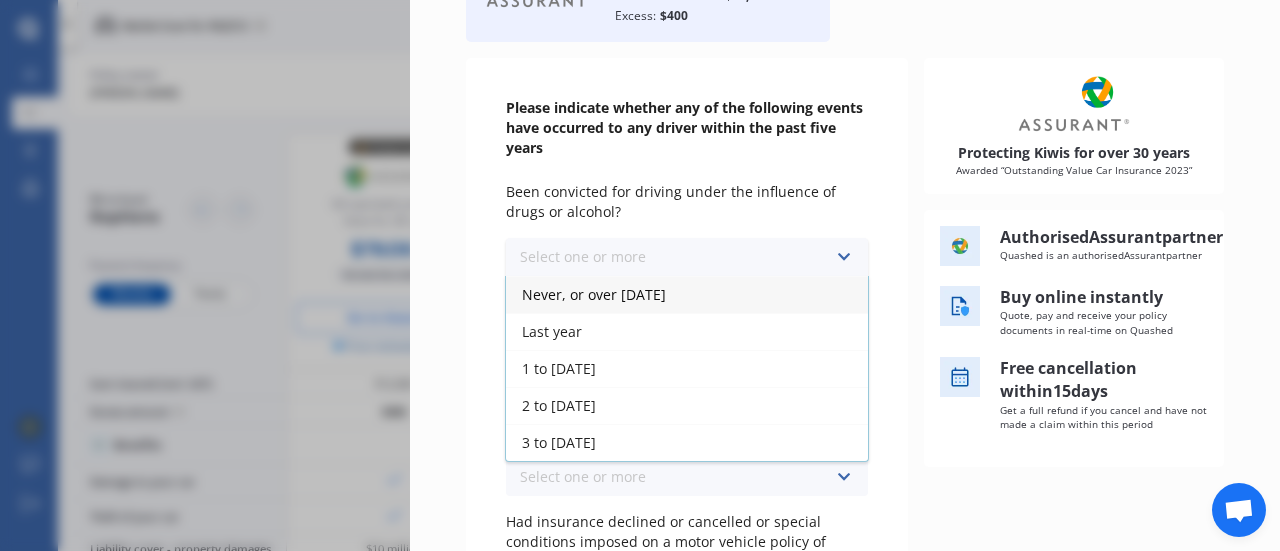 click on "Never, or over [DATE]" at bounding box center [594, 294] 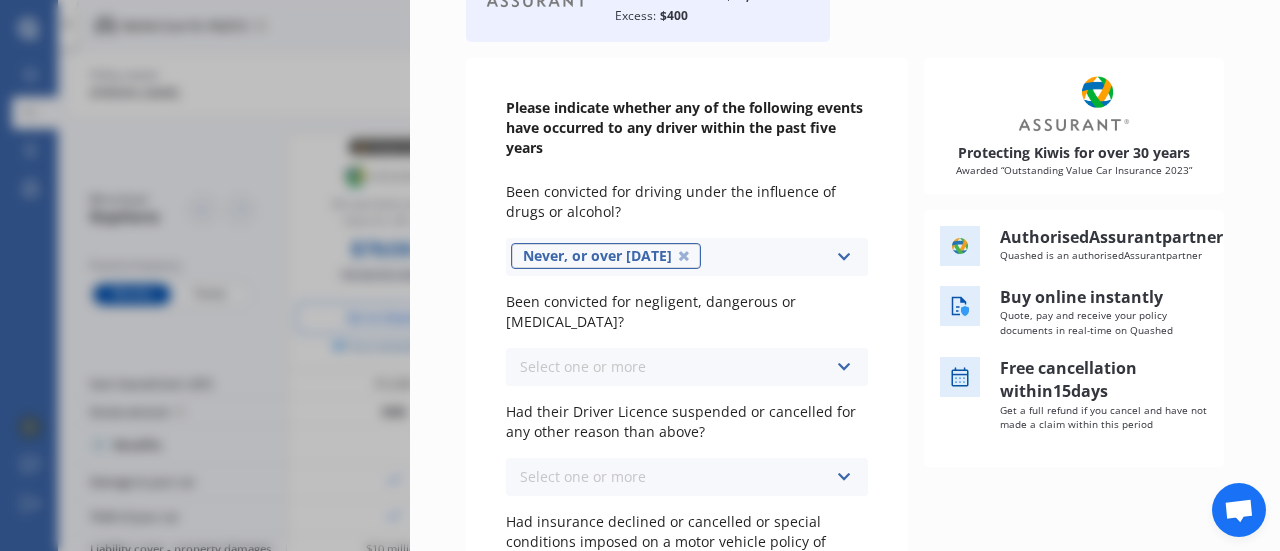 click on "Select one or more" at bounding box center (583, 366) 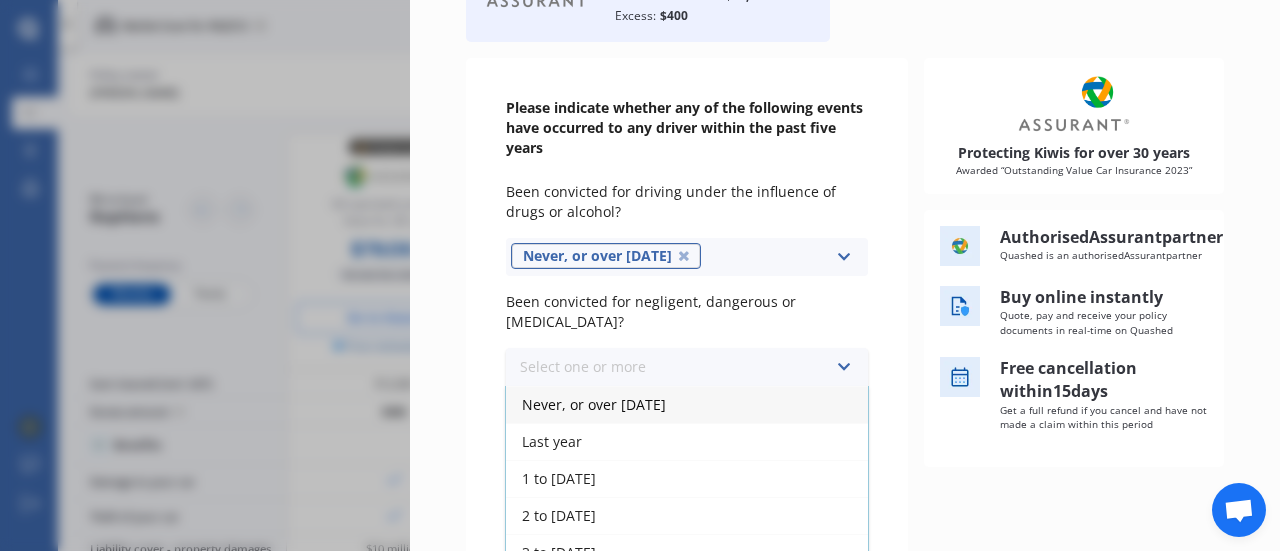 click on "Never, or over [DATE]" at bounding box center [594, 404] 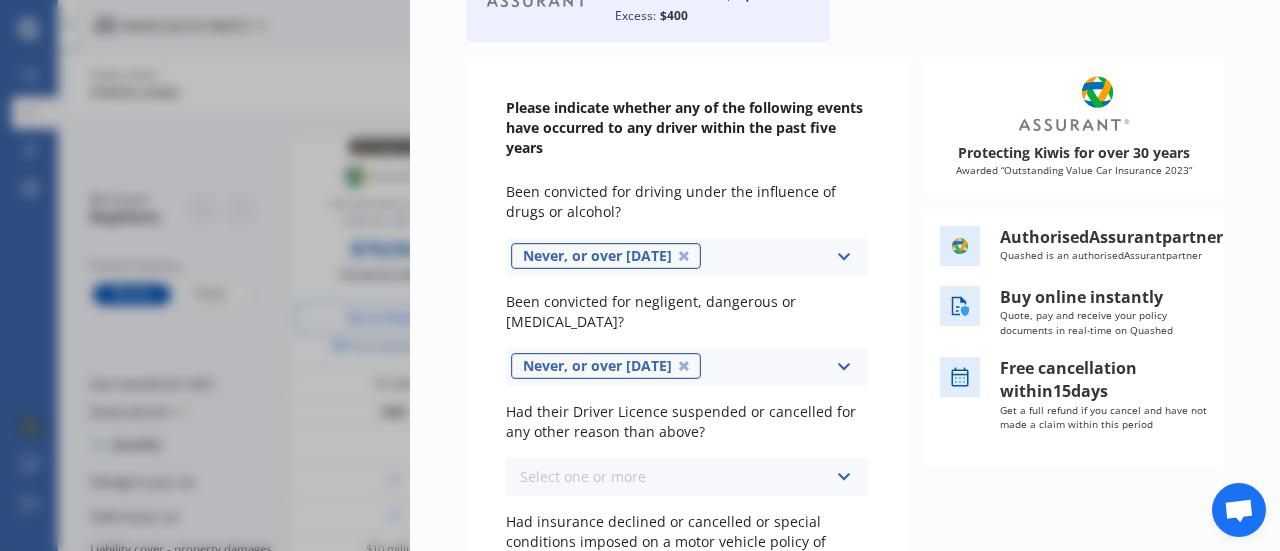 click on "Select one or more" at bounding box center [583, 476] 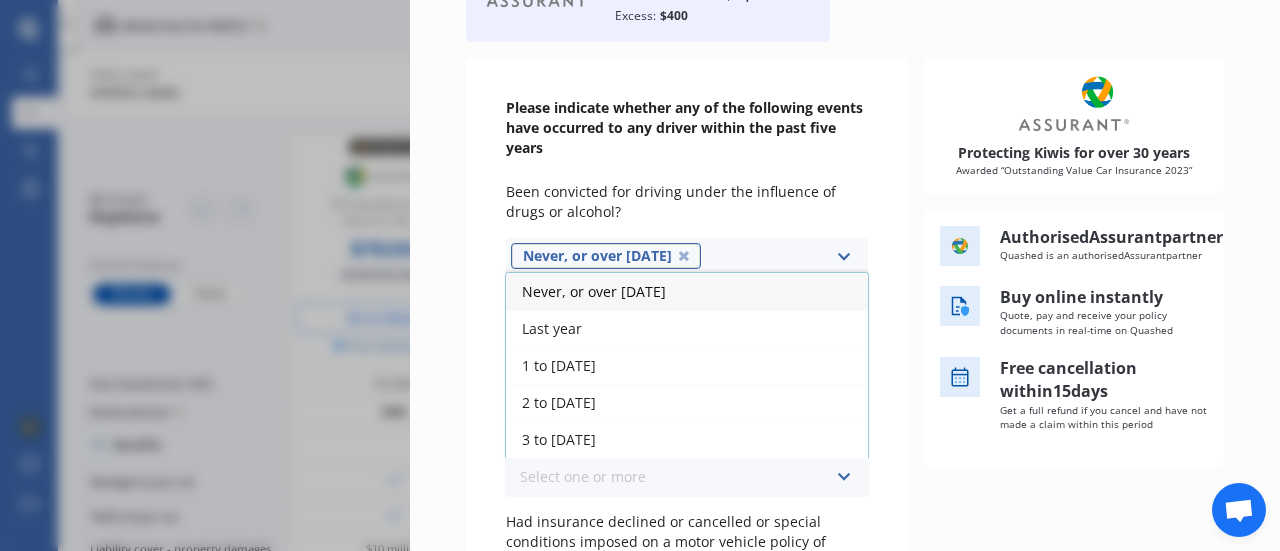 click on "Never, or over [DATE]" at bounding box center (594, 291) 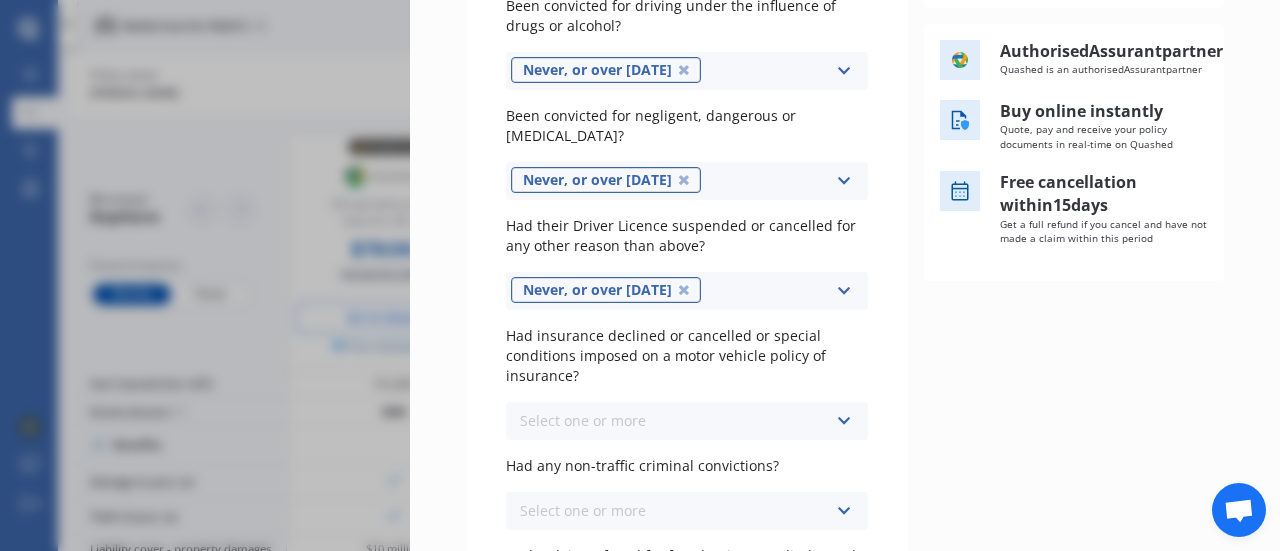 scroll, scrollTop: 400, scrollLeft: 0, axis: vertical 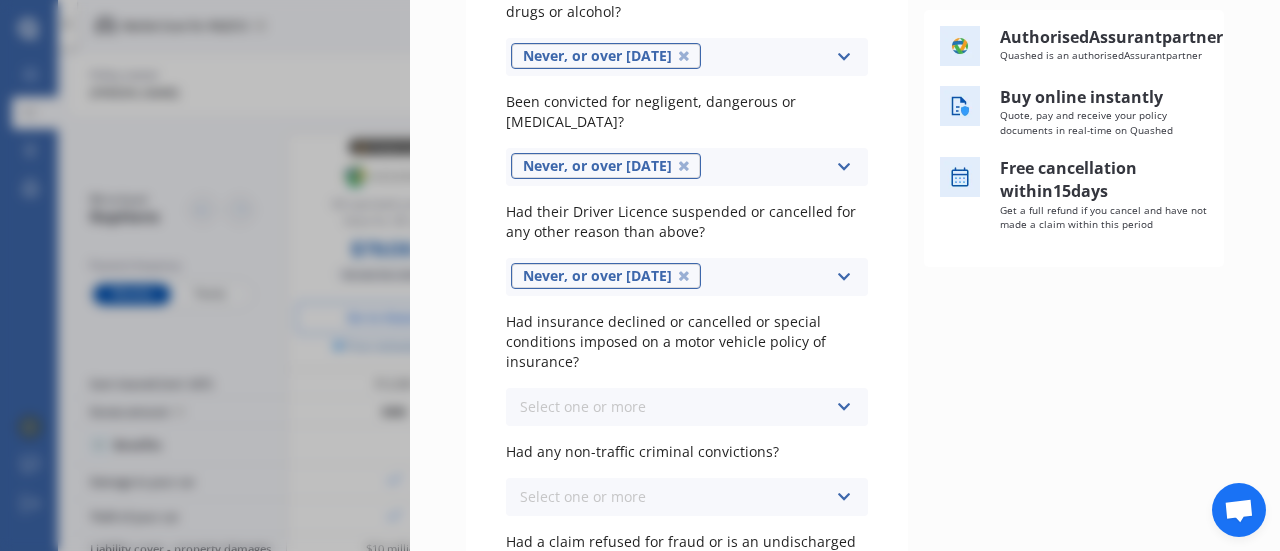 click on "Select one or more Never, or over [DATE] Last year 1 to [DATE] 2 to [DATE] 3 to [DATE]" at bounding box center (687, 407) 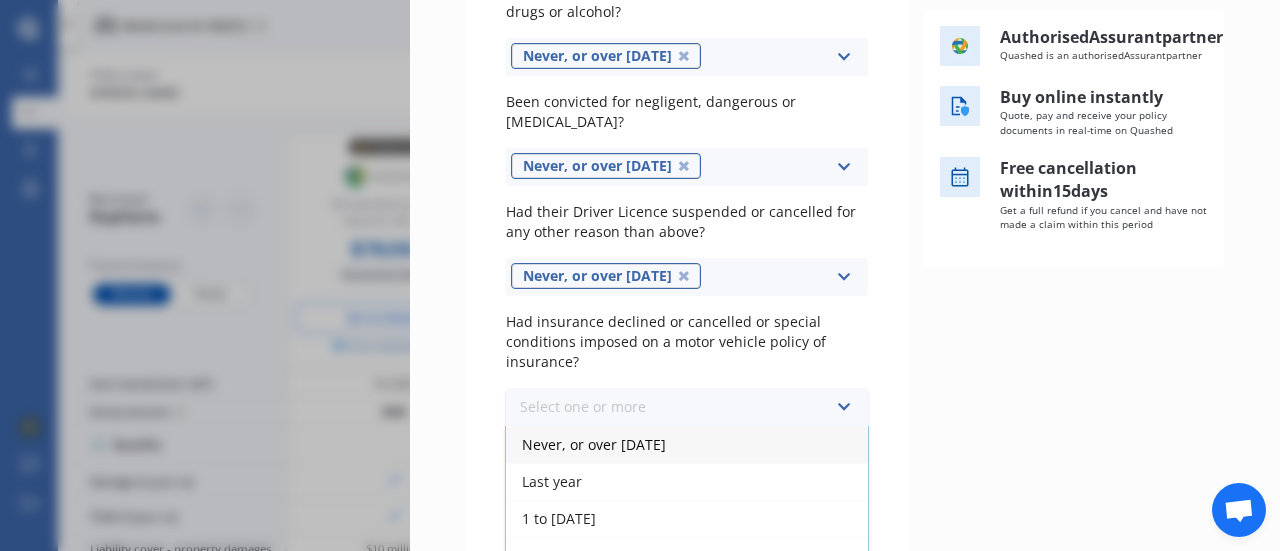 click on "Never, or over [DATE]" at bounding box center (594, 444) 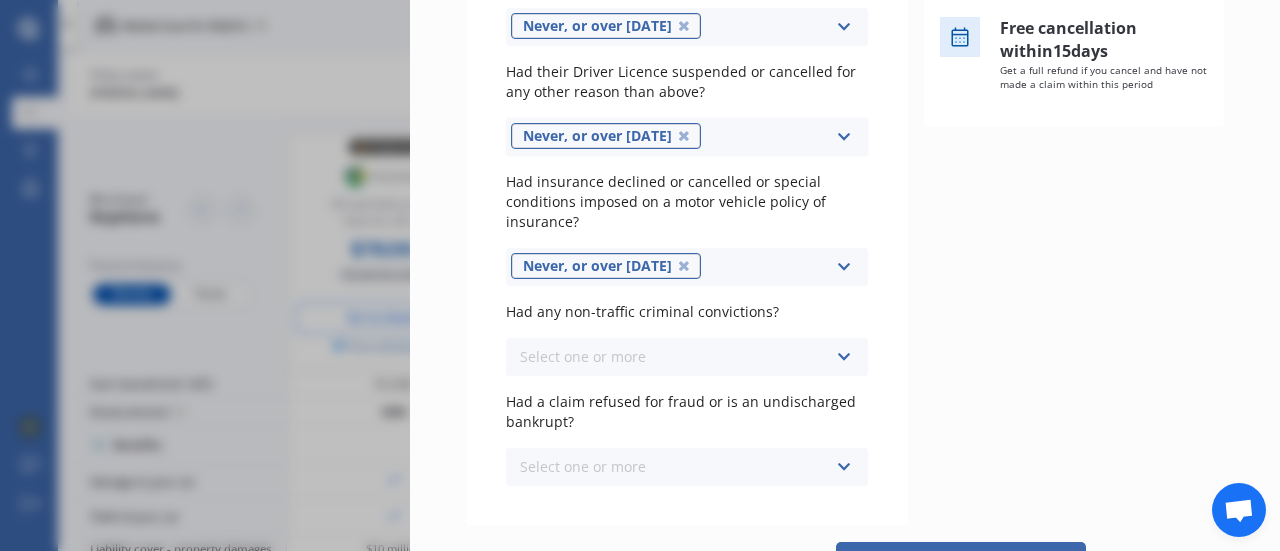 scroll, scrollTop: 551, scrollLeft: 0, axis: vertical 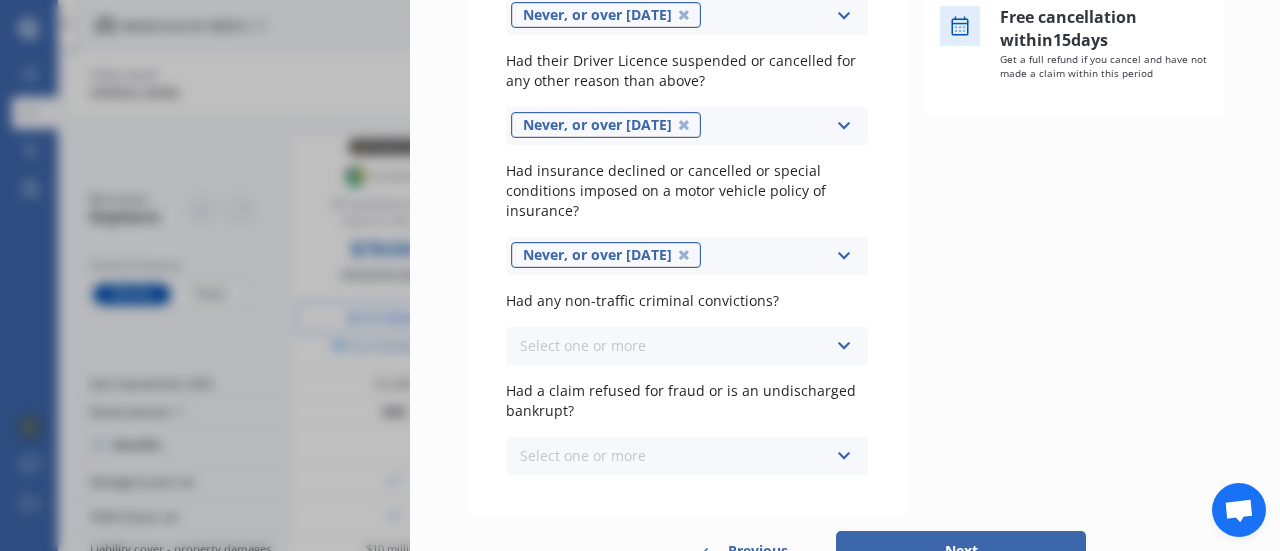 click on "Select one or more" at bounding box center [583, 345] 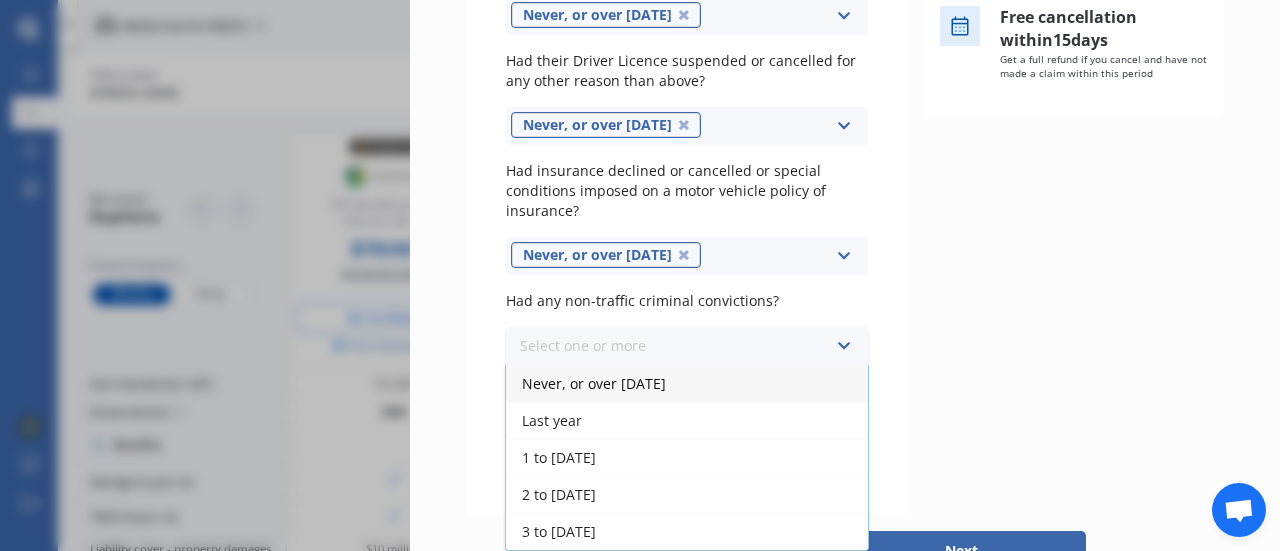 click on "Never, or over [DATE]" at bounding box center [594, 383] 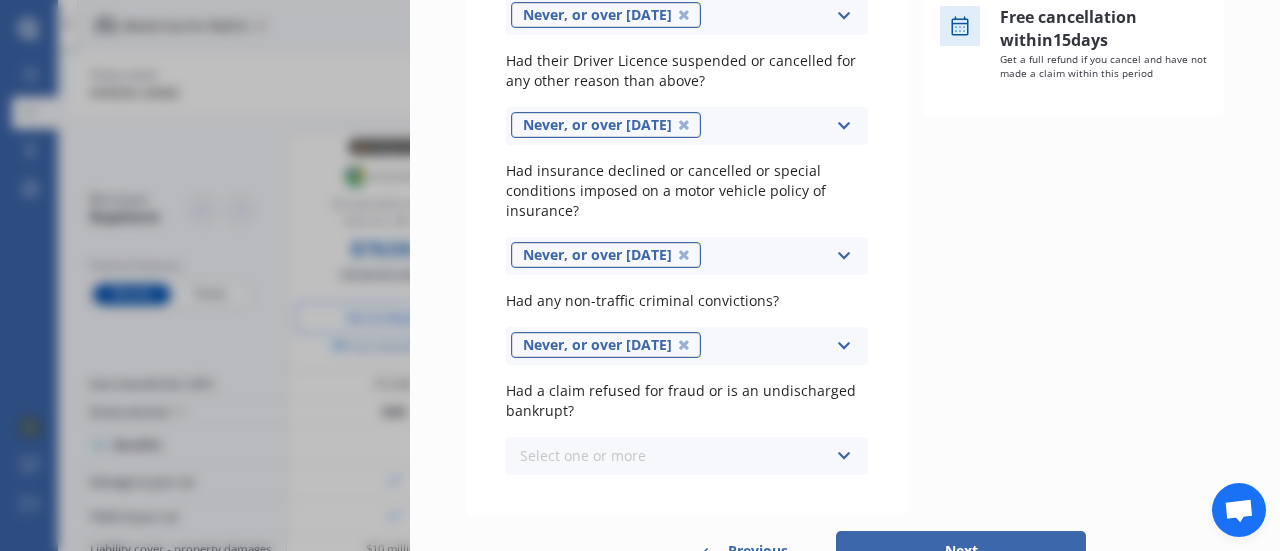 click on "Select one or more" at bounding box center (583, 455) 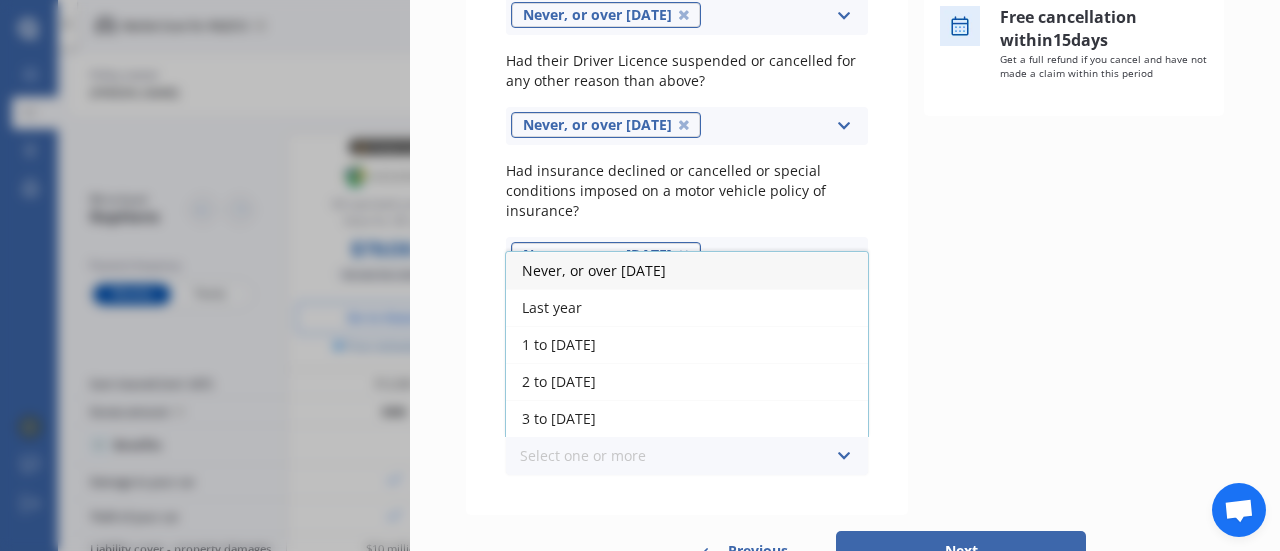 click on "Never, or over [DATE]" at bounding box center [594, 270] 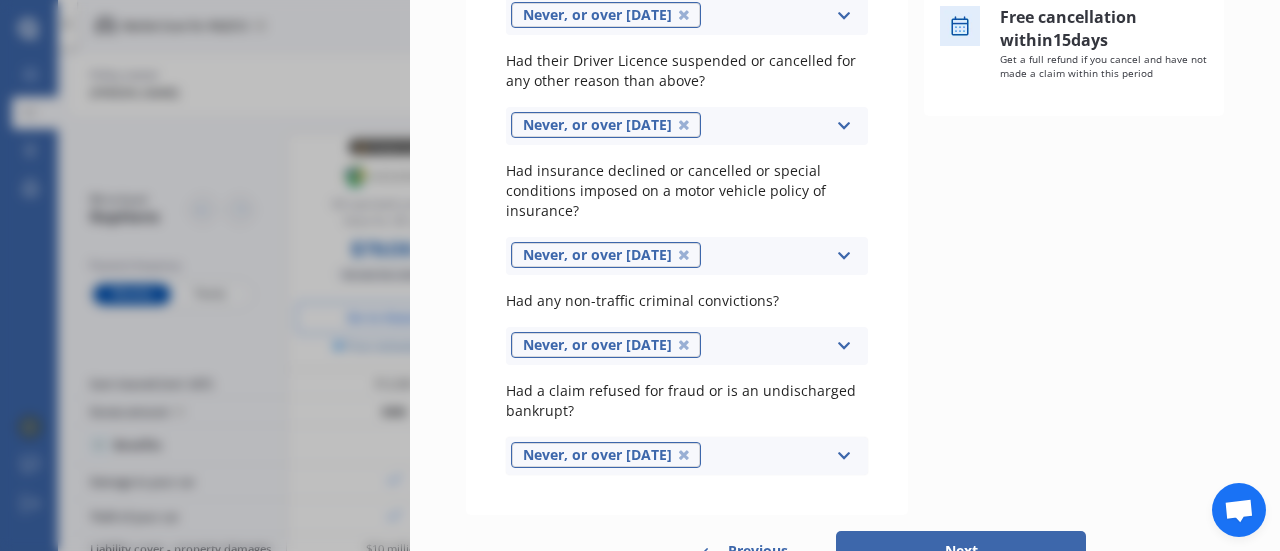 click on "Next" at bounding box center (961, 551) 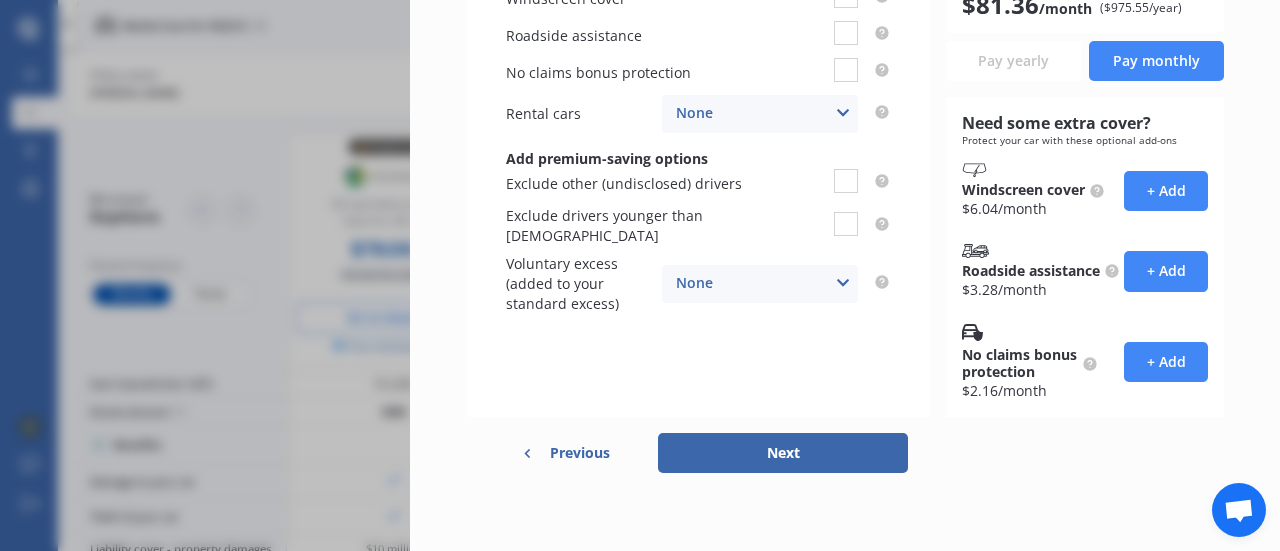 scroll, scrollTop: 0, scrollLeft: 0, axis: both 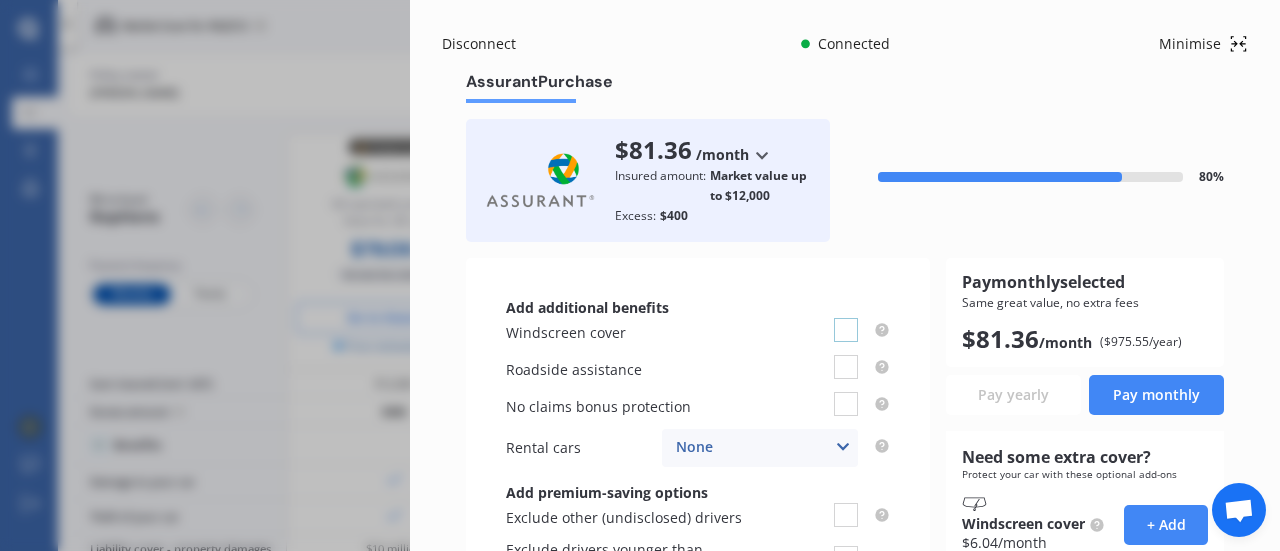 click at bounding box center [846, 318] 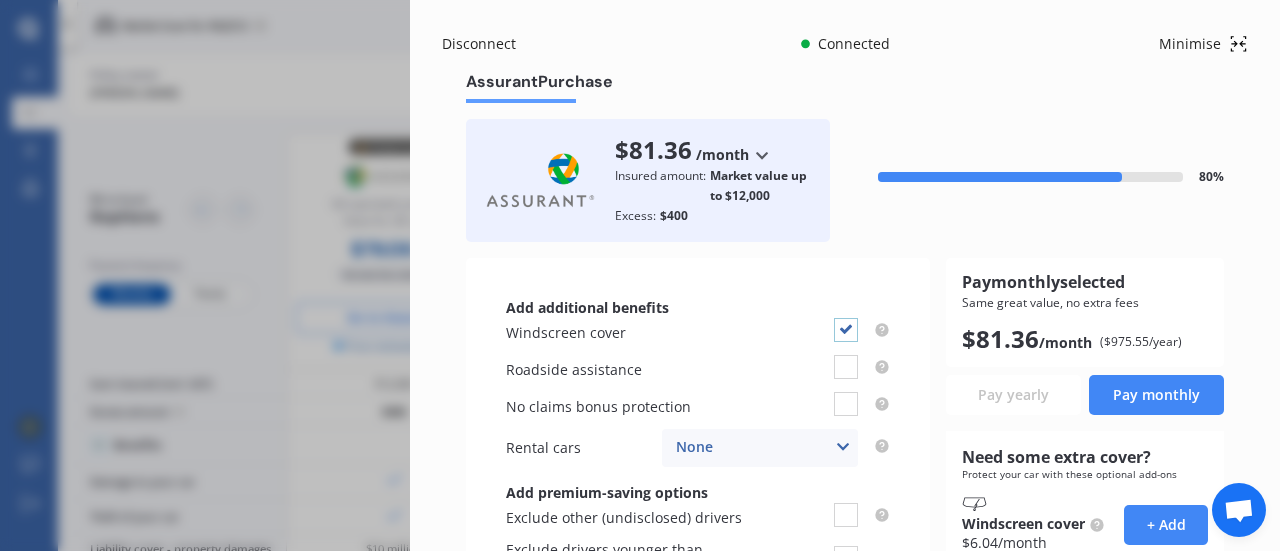 checkbox on "true" 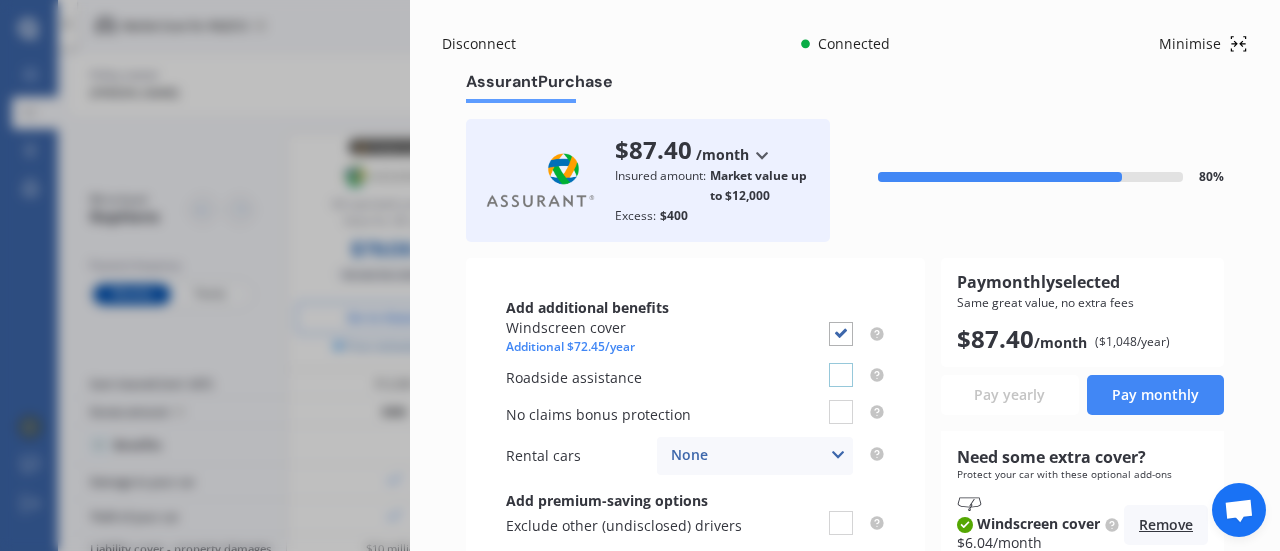 click at bounding box center [841, 363] 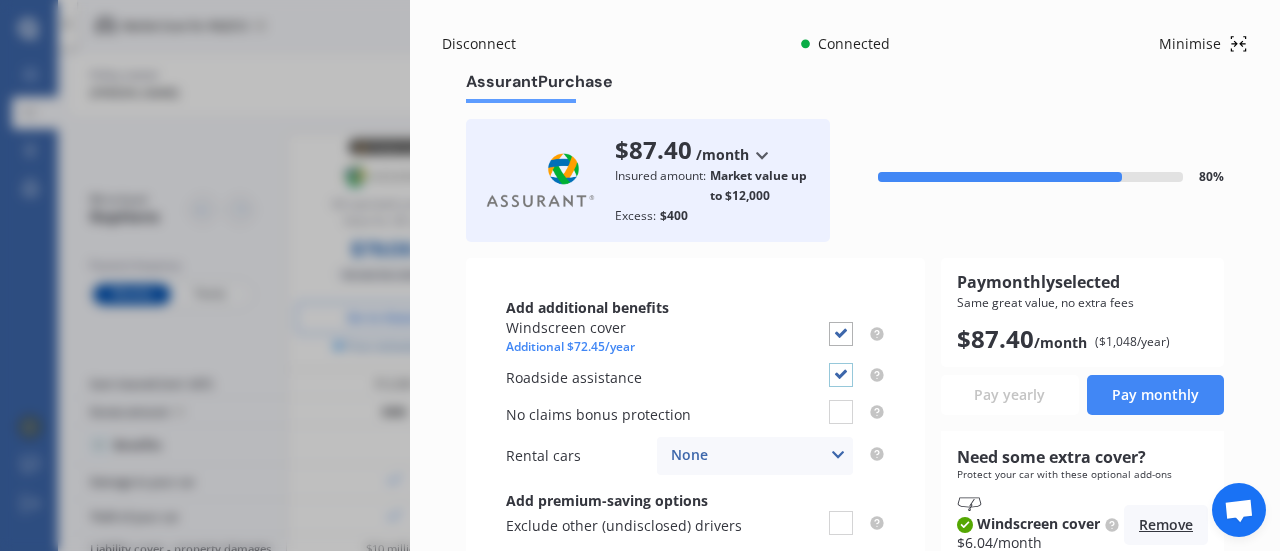 checkbox on "true" 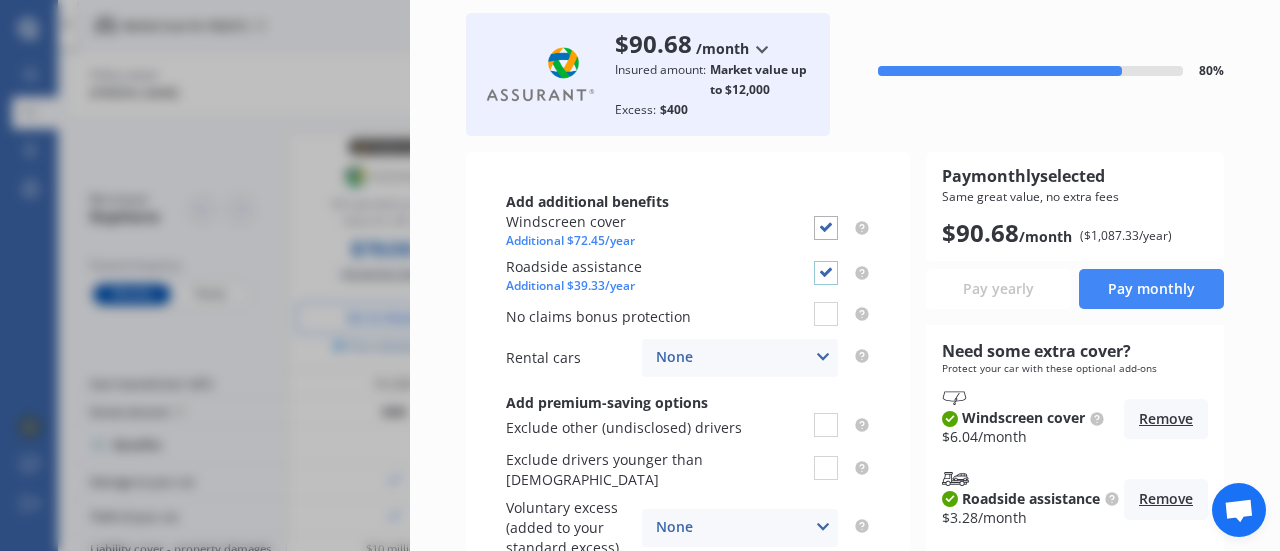 scroll, scrollTop: 200, scrollLeft: 0, axis: vertical 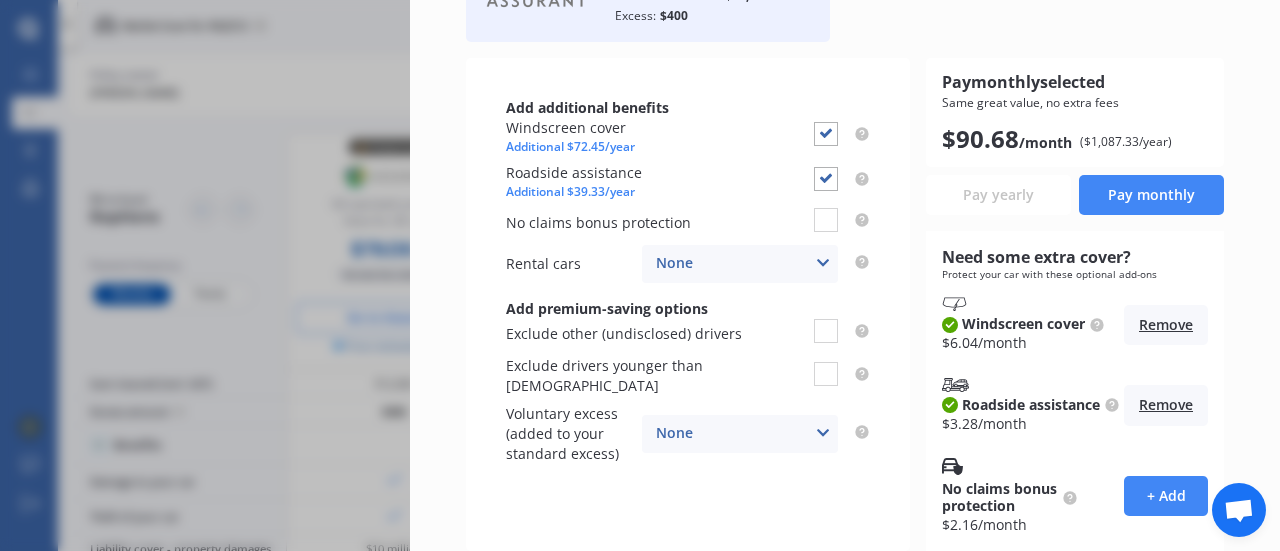 click at bounding box center (823, 263) 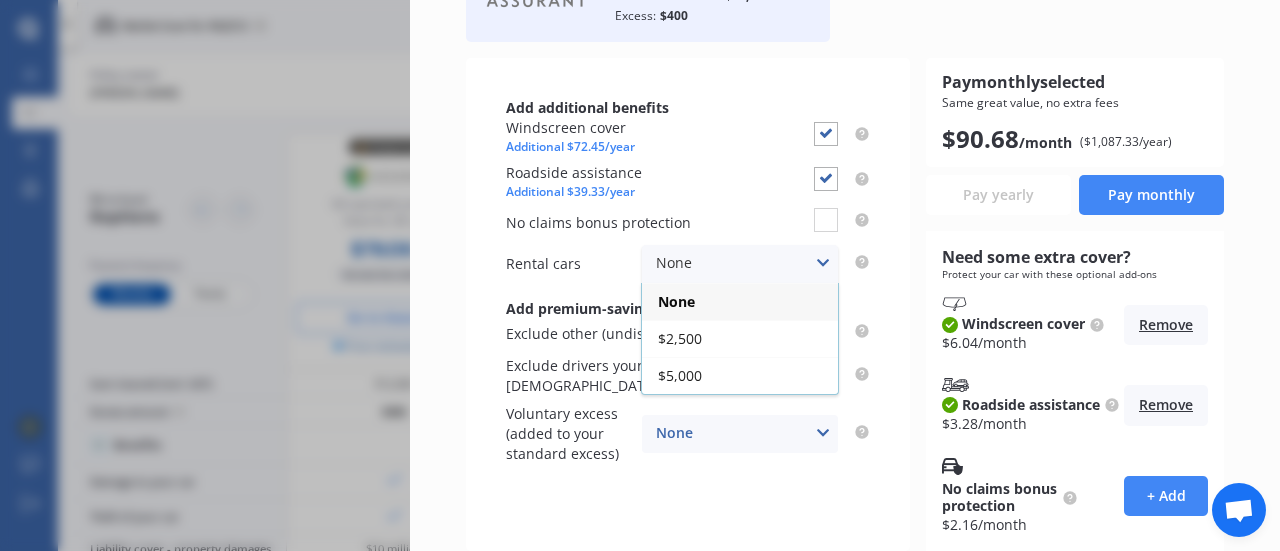 click on "Add additional benefits Windscreen cover  Additional $72.45/year Roadside assistance  Additional $39.33/year No claims bonus protection  Rental cars  None None $2,500 $5,000 Add premium-saving options Exclude other (undisclosed) drivers  Exclude drivers younger than [DEMOGRAPHIC_DATA]  Voluntary excess (added to your standard excess)  None None $500 $1,000" at bounding box center [688, 304] 